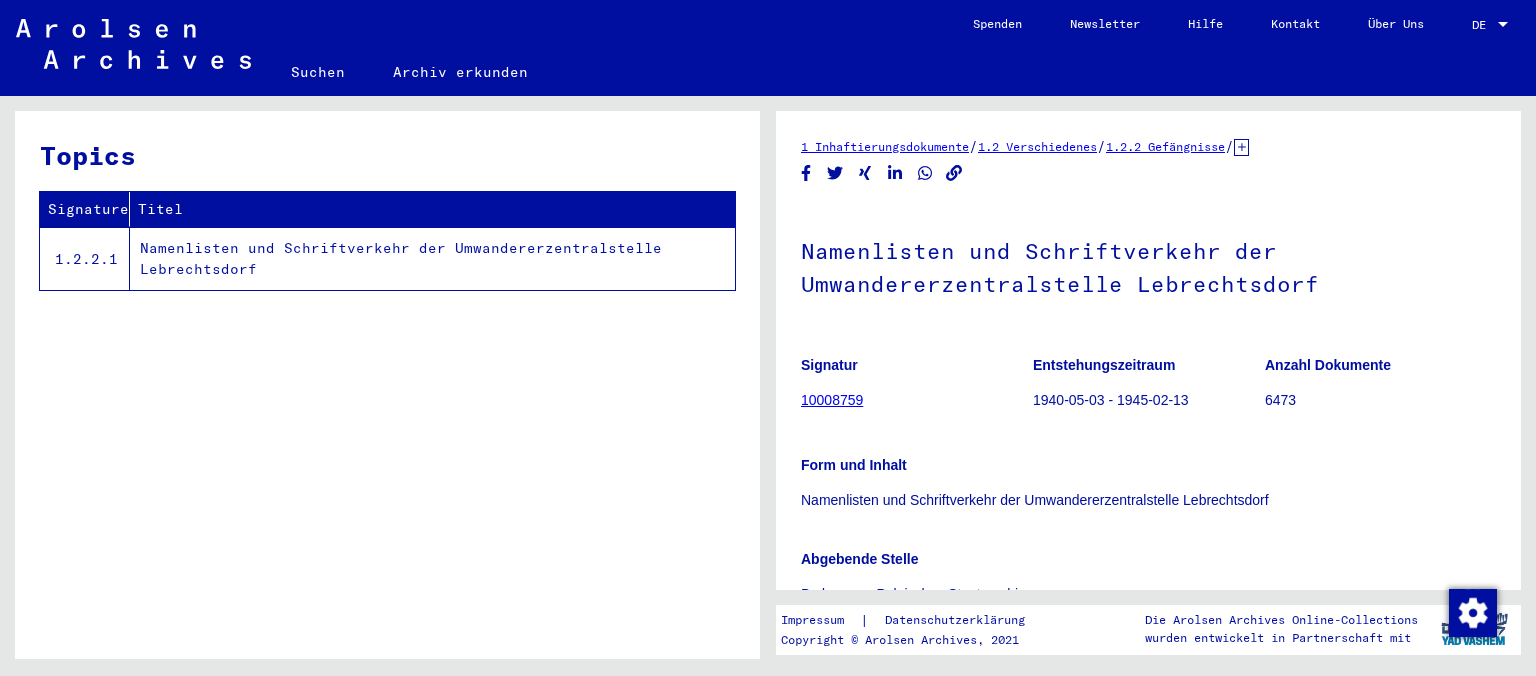 scroll, scrollTop: 0, scrollLeft: 0, axis: both 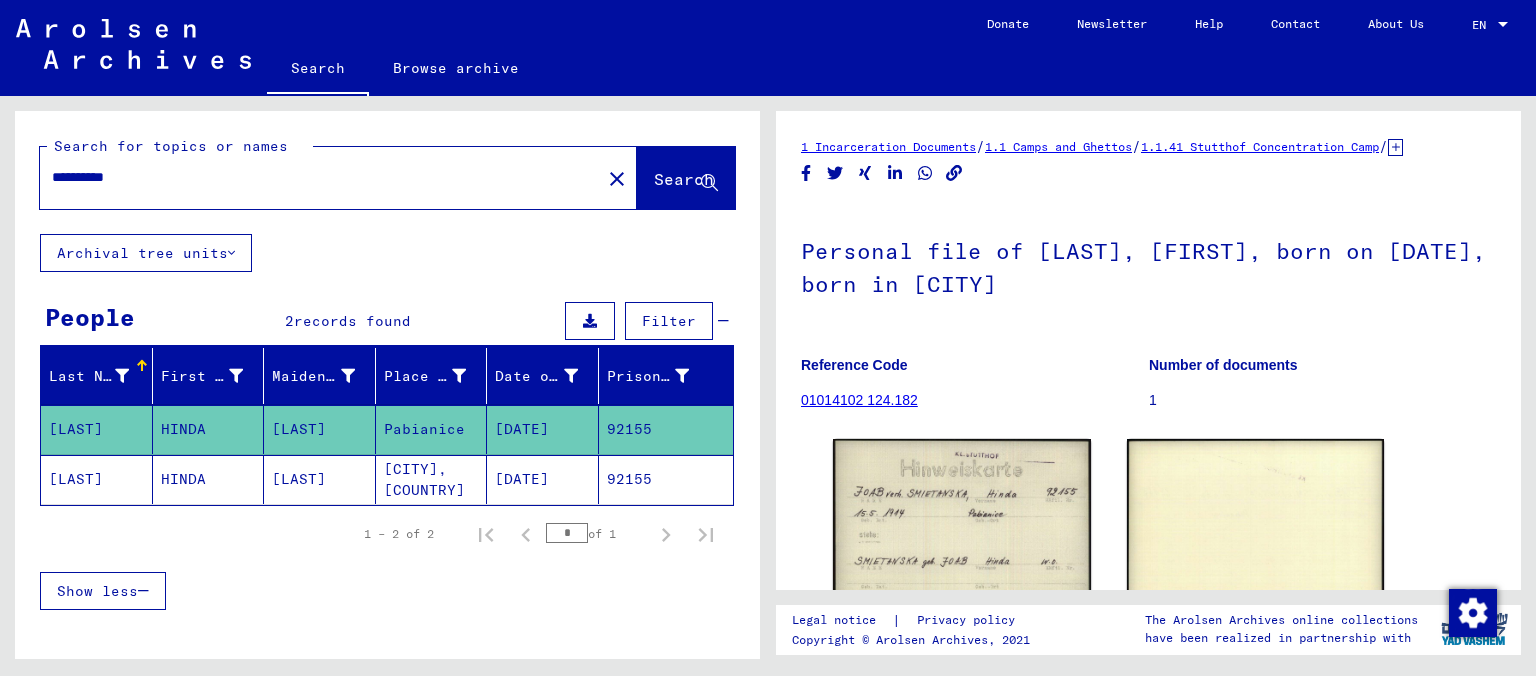click on "**********" at bounding box center (320, 177) 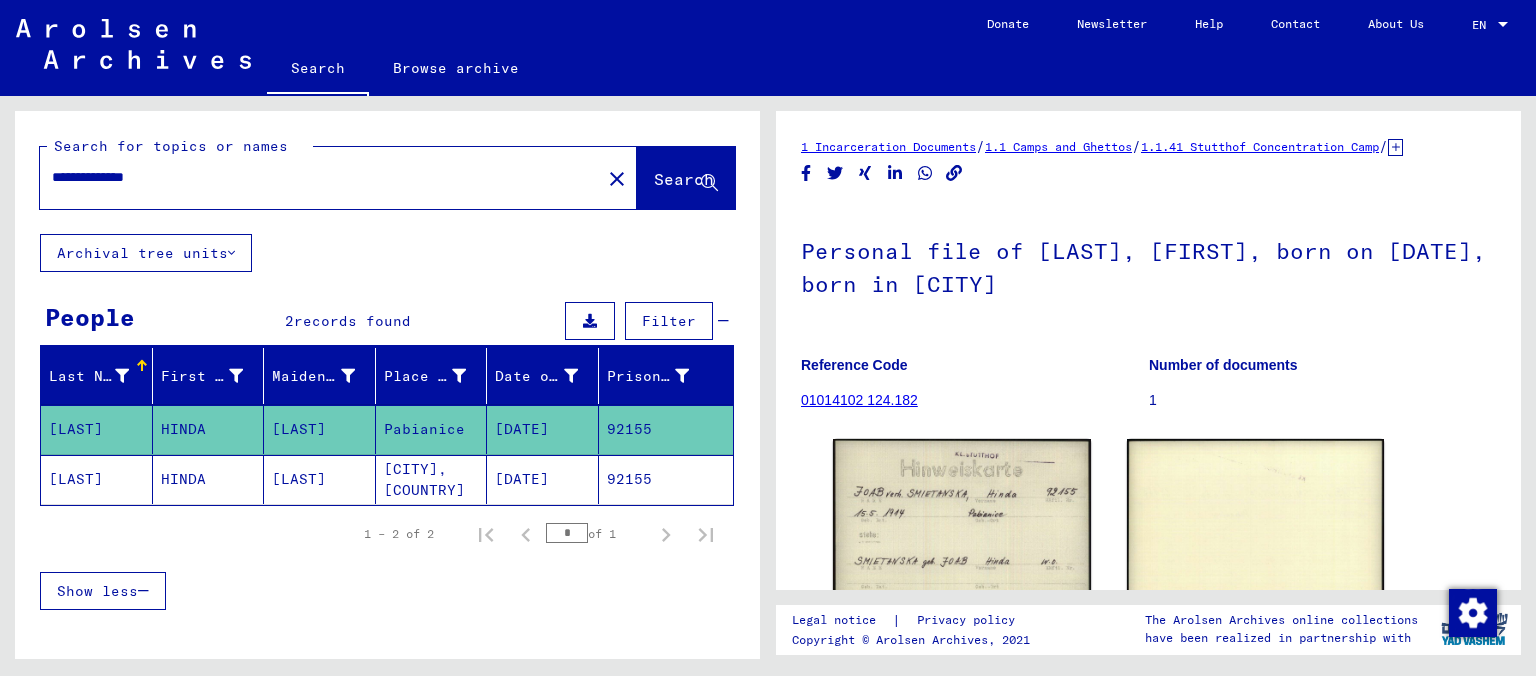 type on "**********" 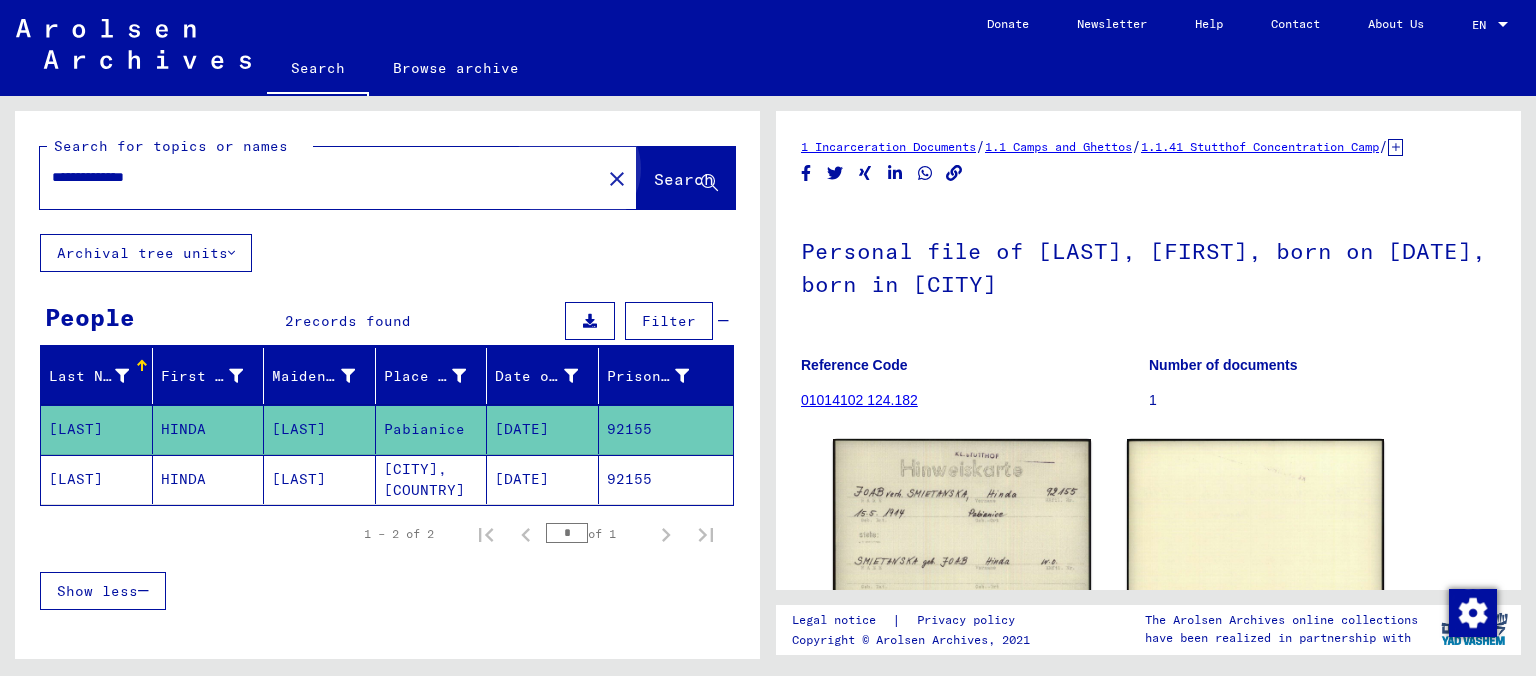 click on "Search" 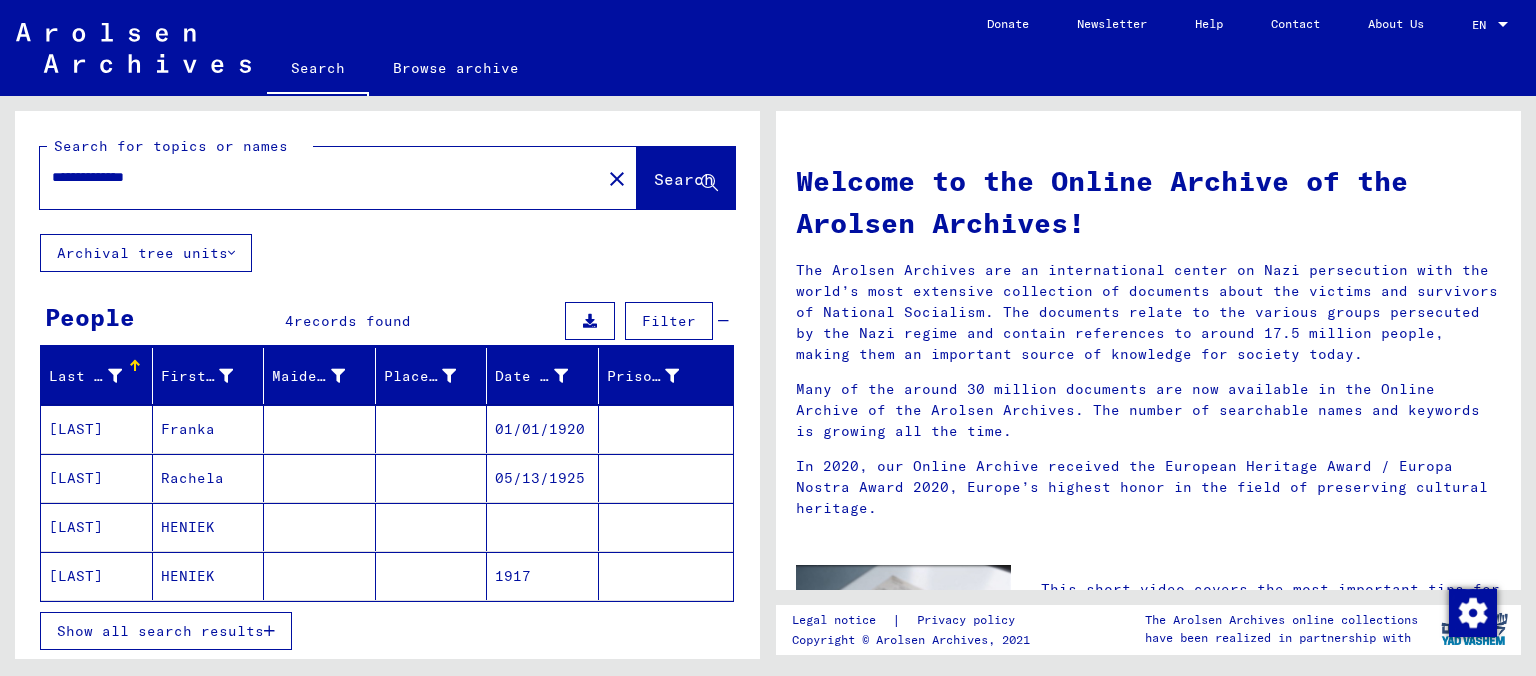 click on "Rachela" at bounding box center [209, 527] 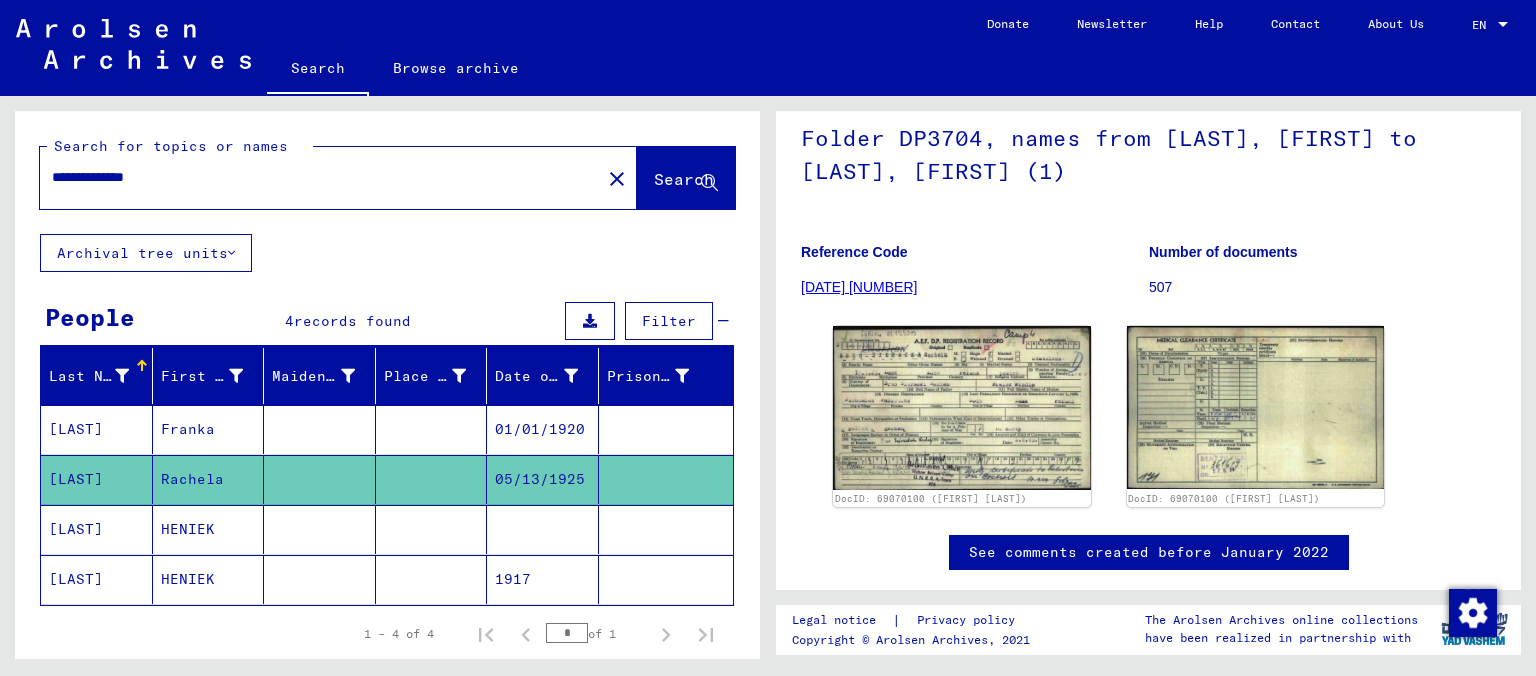 scroll, scrollTop: 221, scrollLeft: 0, axis: vertical 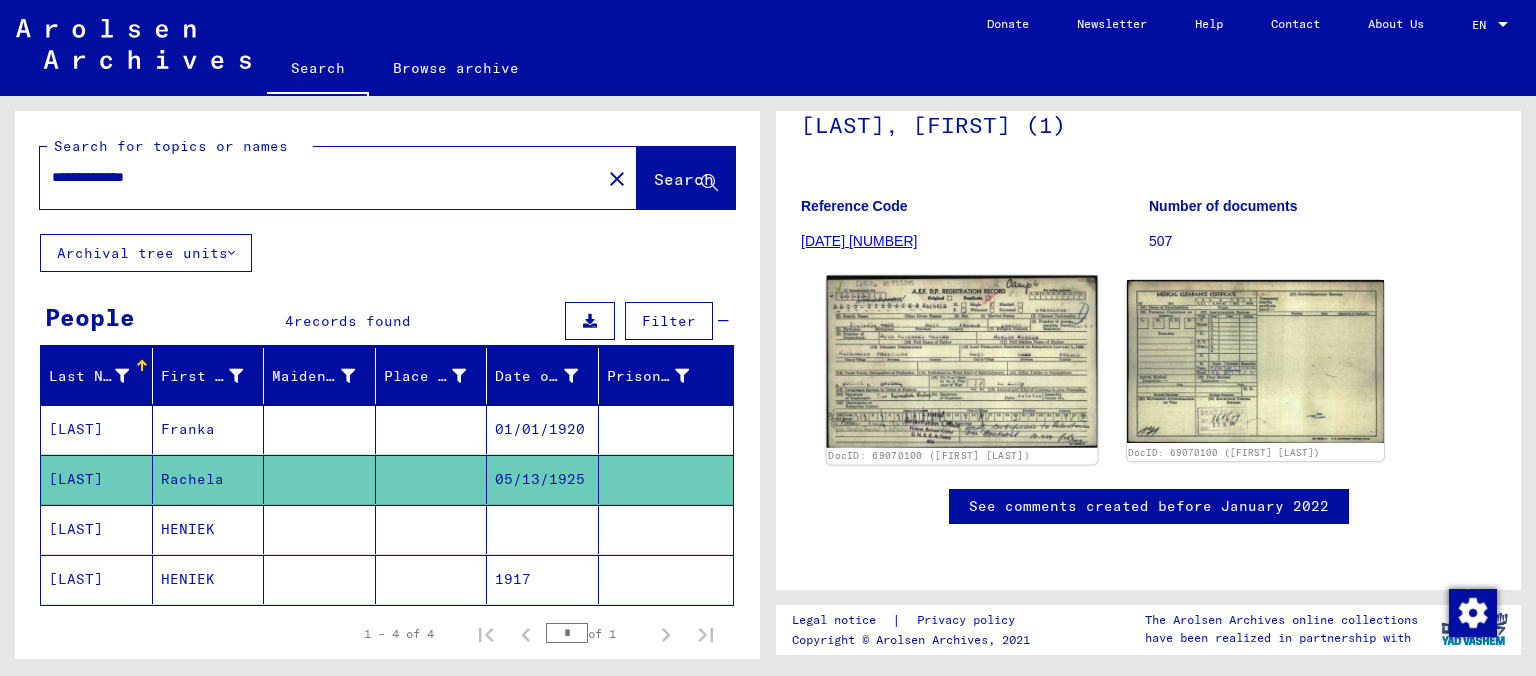 click 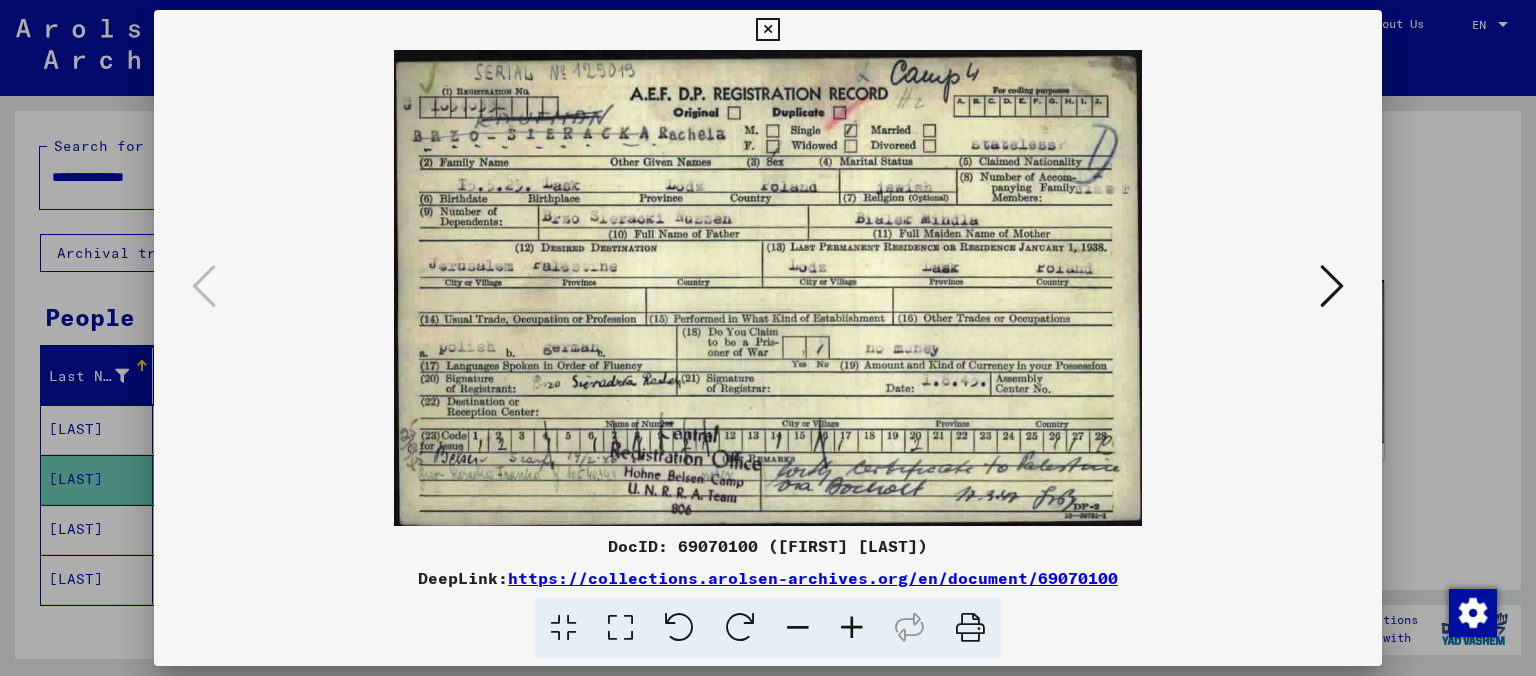 click at bounding box center (852, 628) 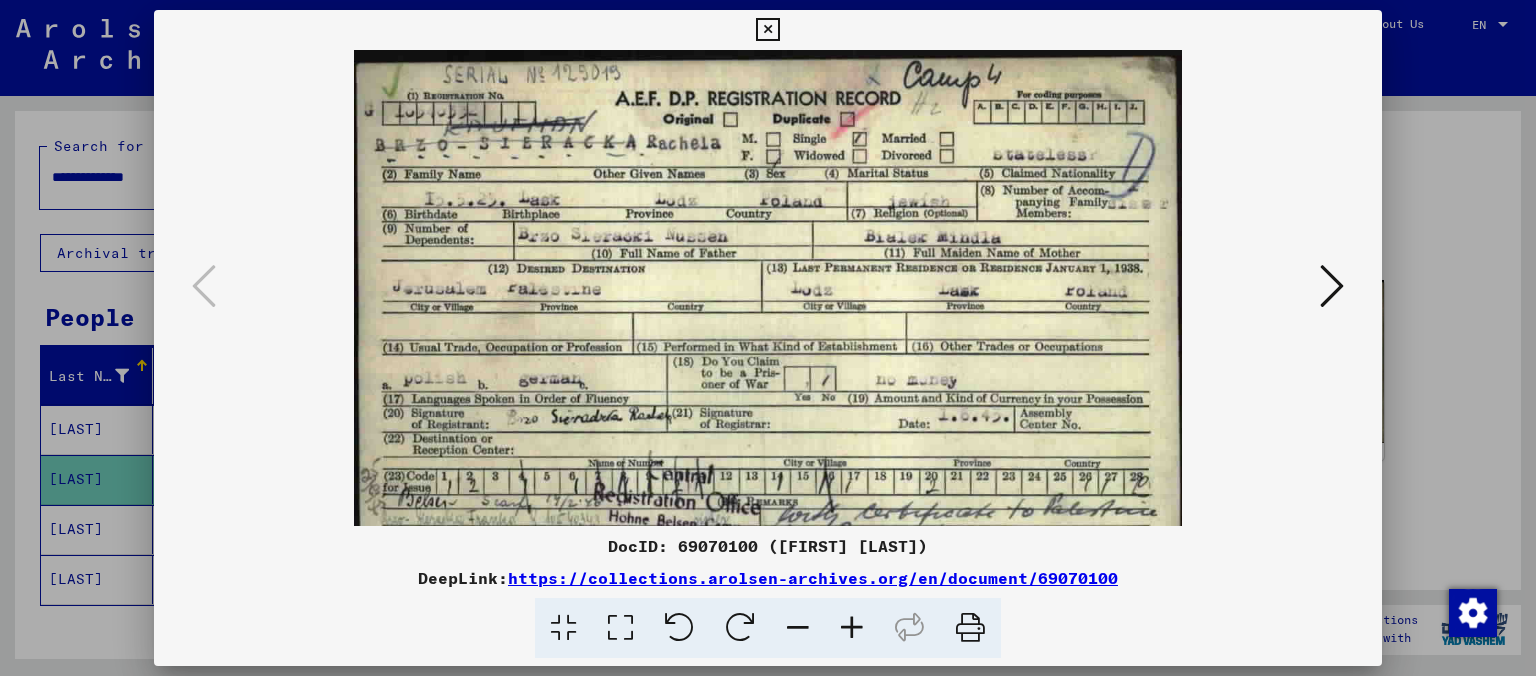click at bounding box center [852, 628] 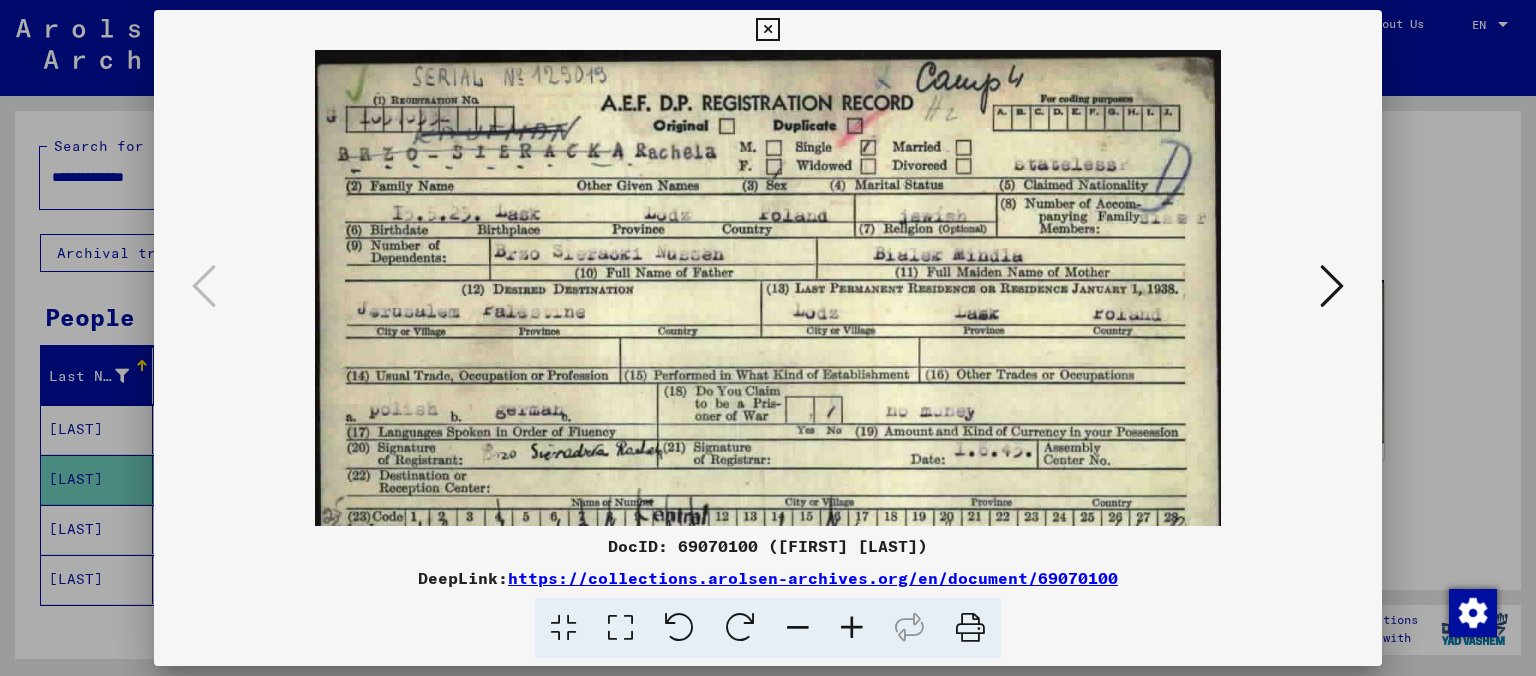 click at bounding box center [852, 628] 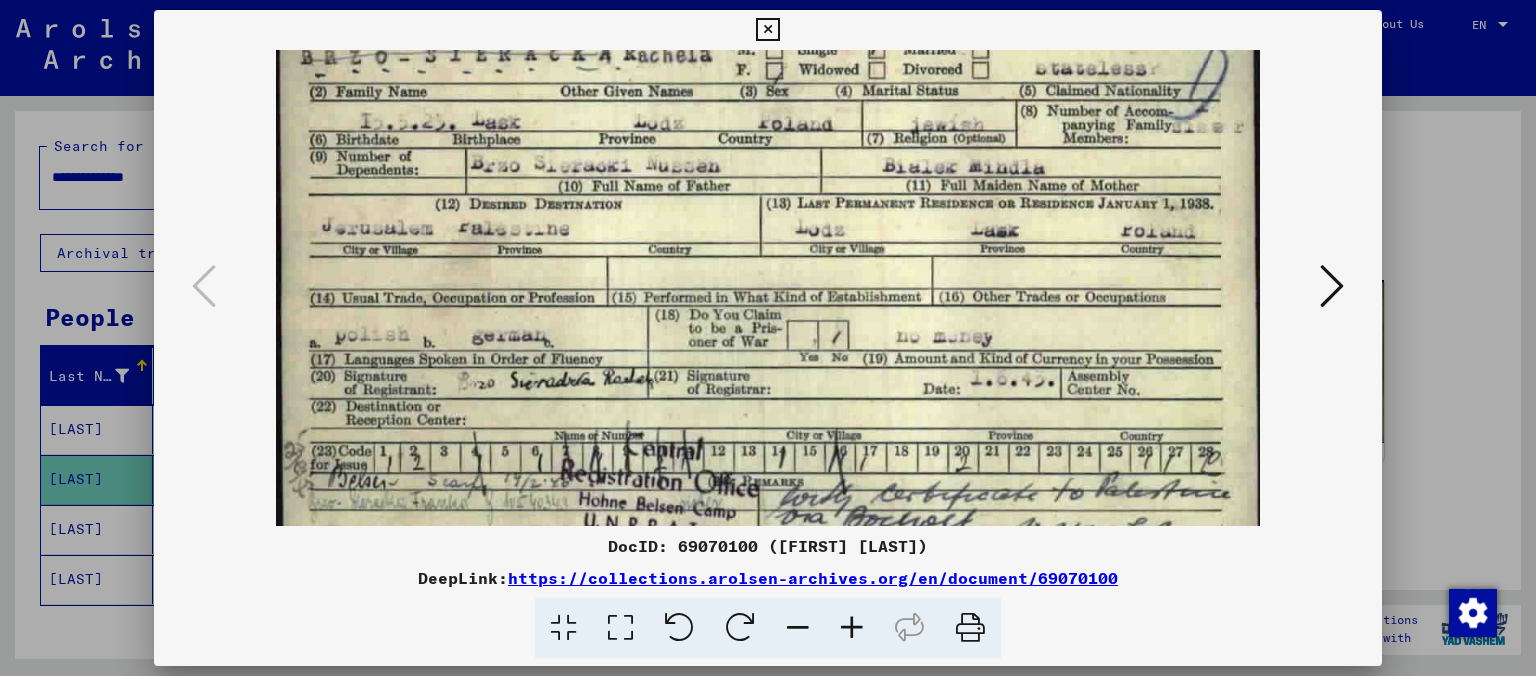 scroll, scrollTop: 107, scrollLeft: 0, axis: vertical 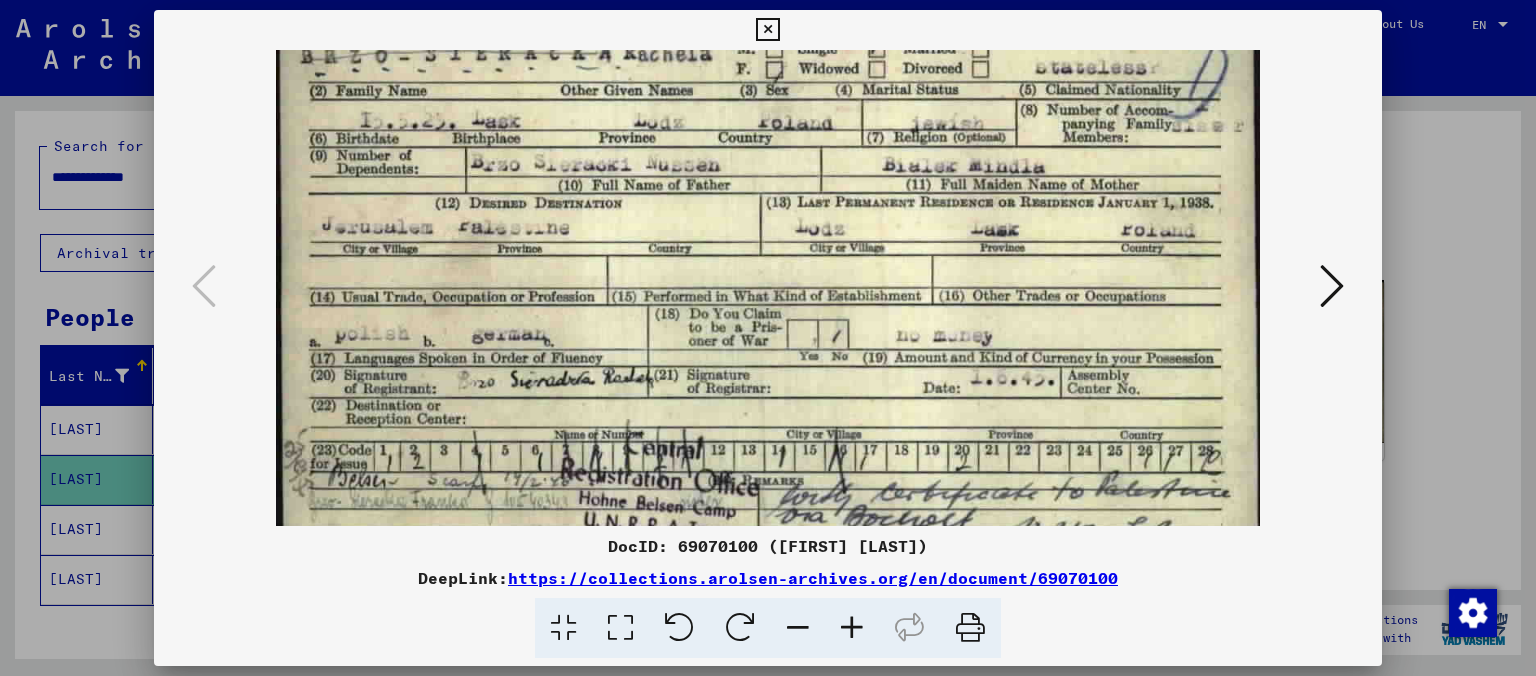 drag, startPoint x: 709, startPoint y: 414, endPoint x: 700, endPoint y: 307, distance: 107.37784 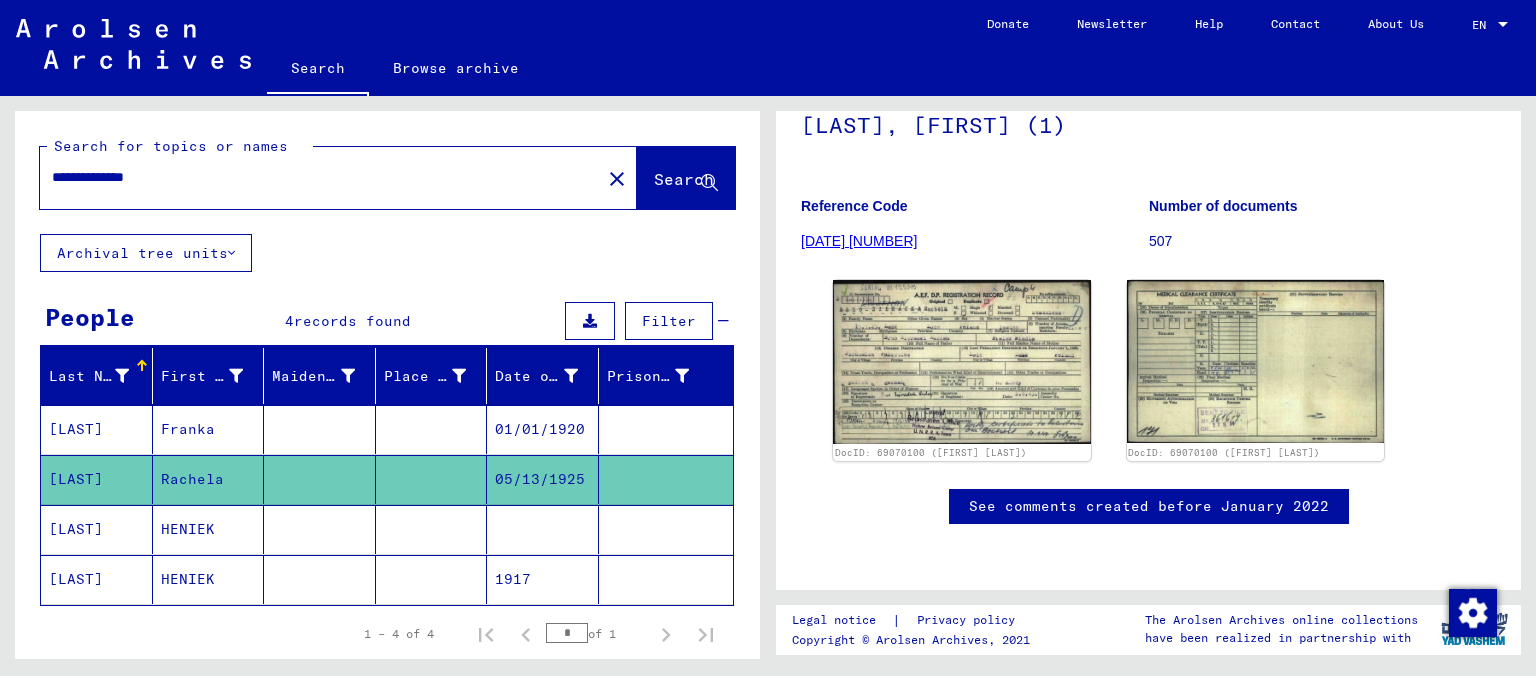 click on "[LAST]" at bounding box center [97, 479] 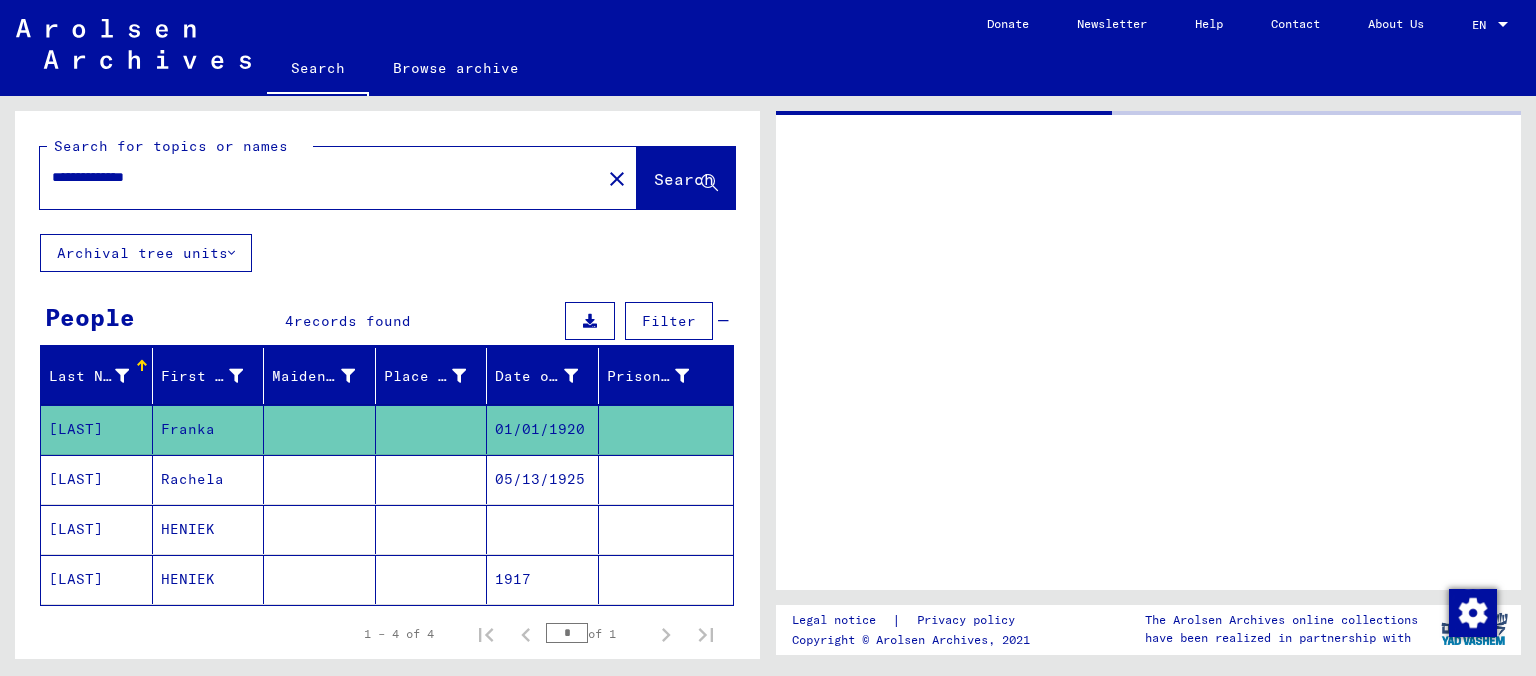 scroll, scrollTop: 0, scrollLeft: 0, axis: both 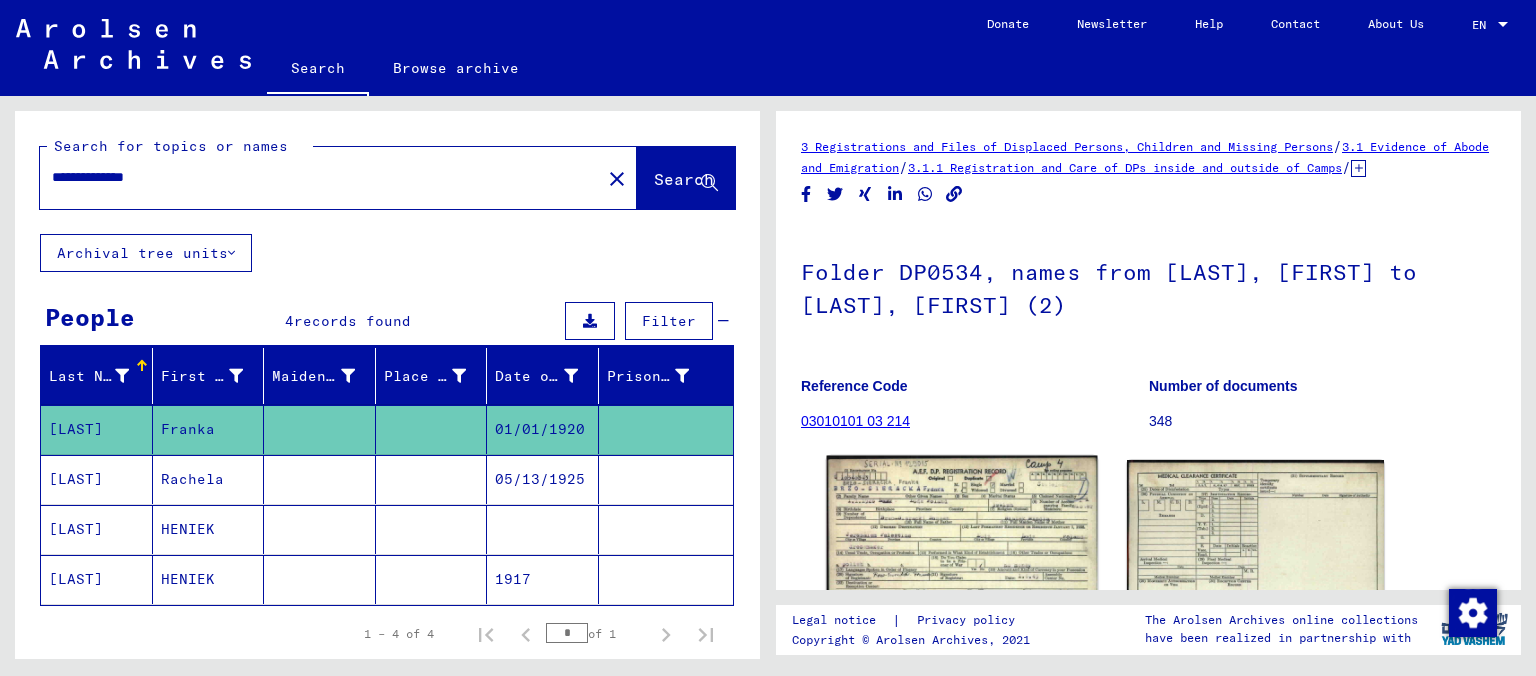click 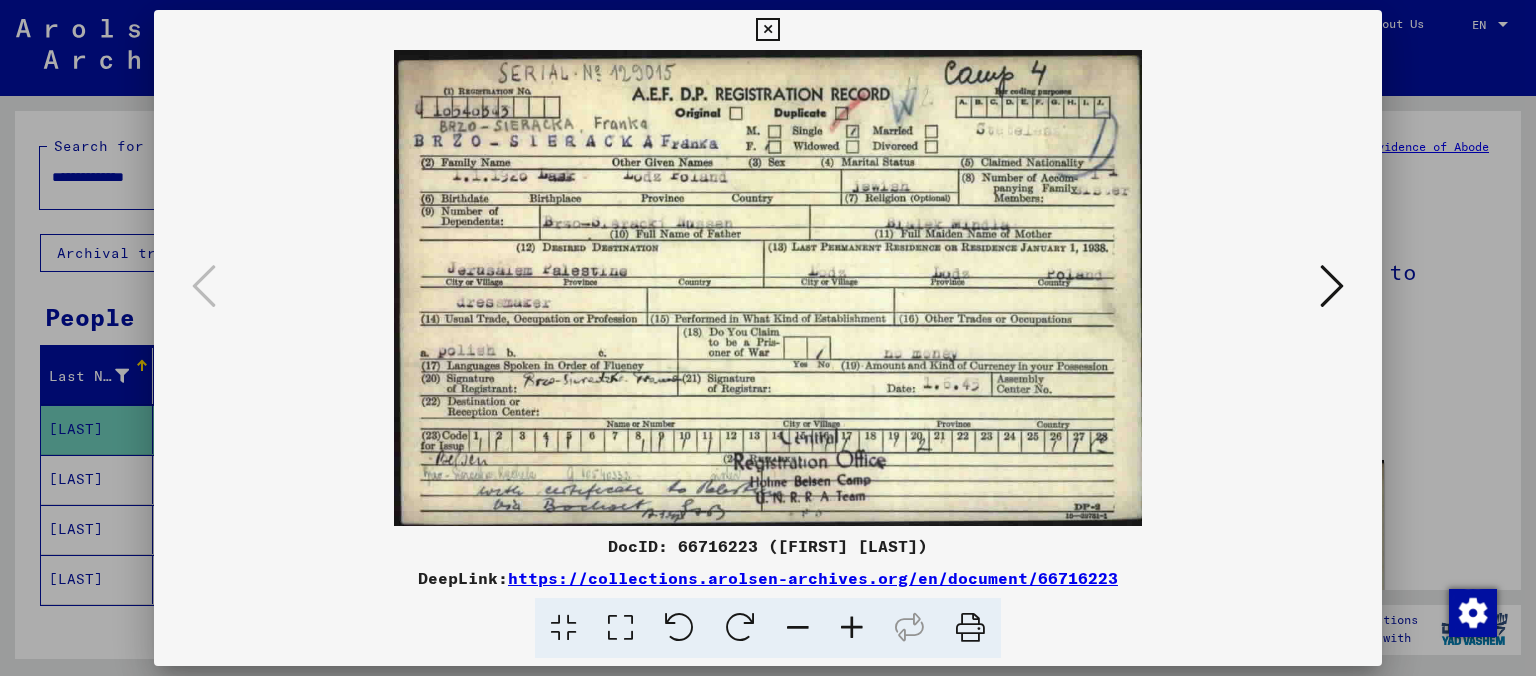 click at bounding box center [767, 30] 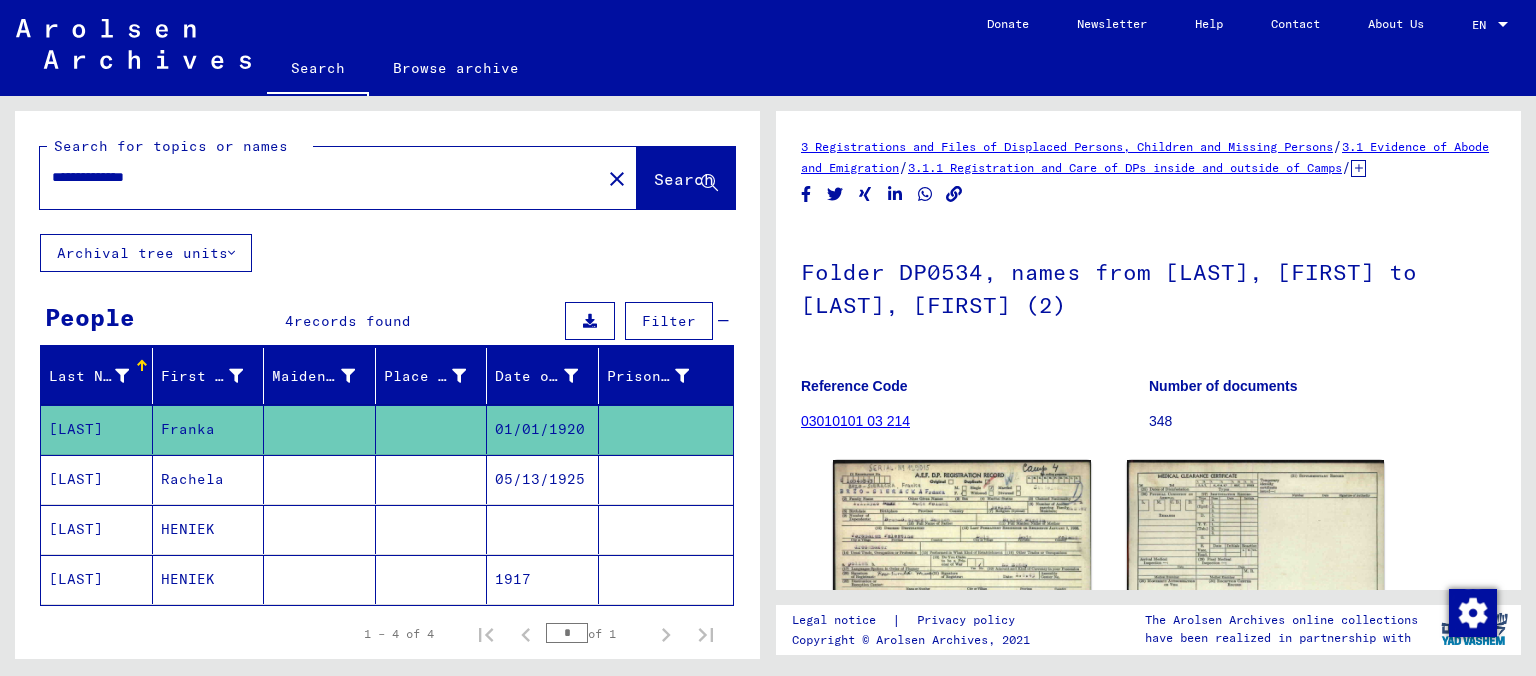click on "[LAST]" at bounding box center (97, 579) 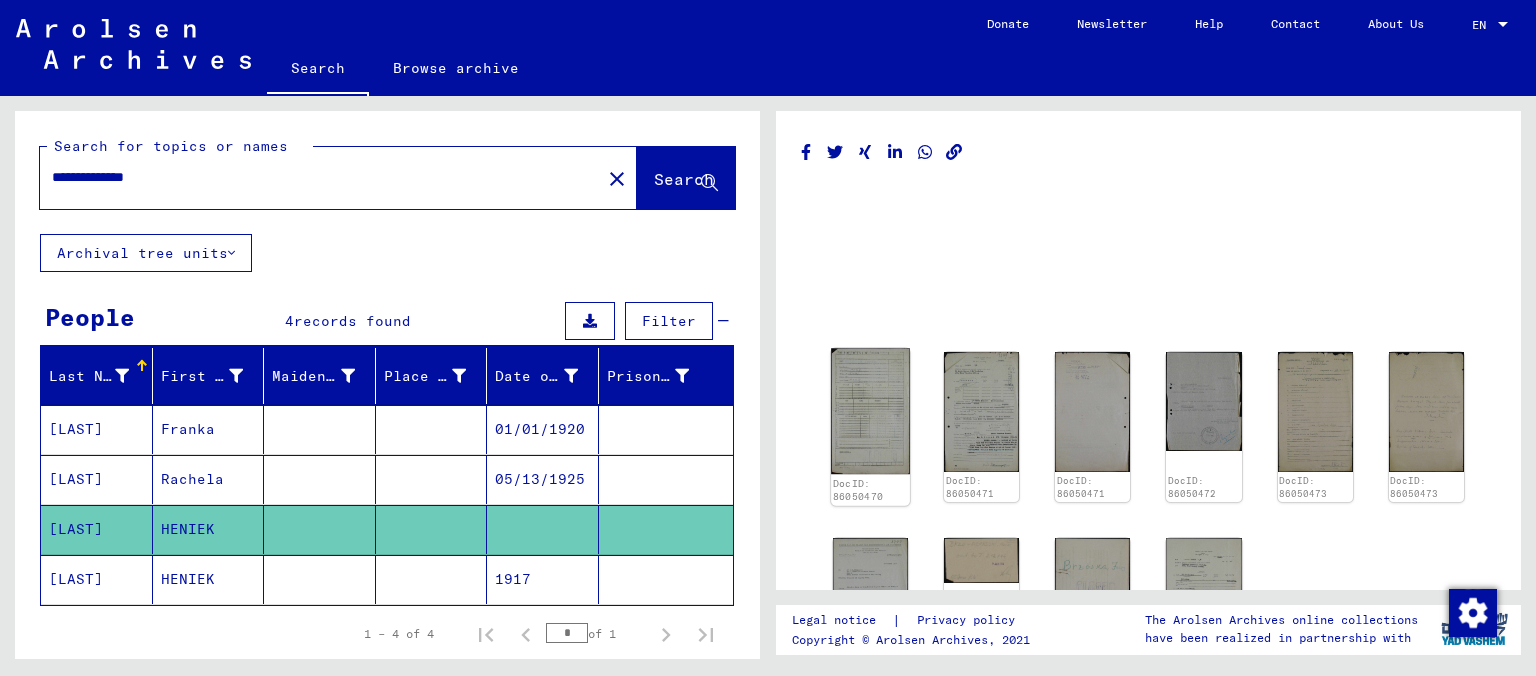 click 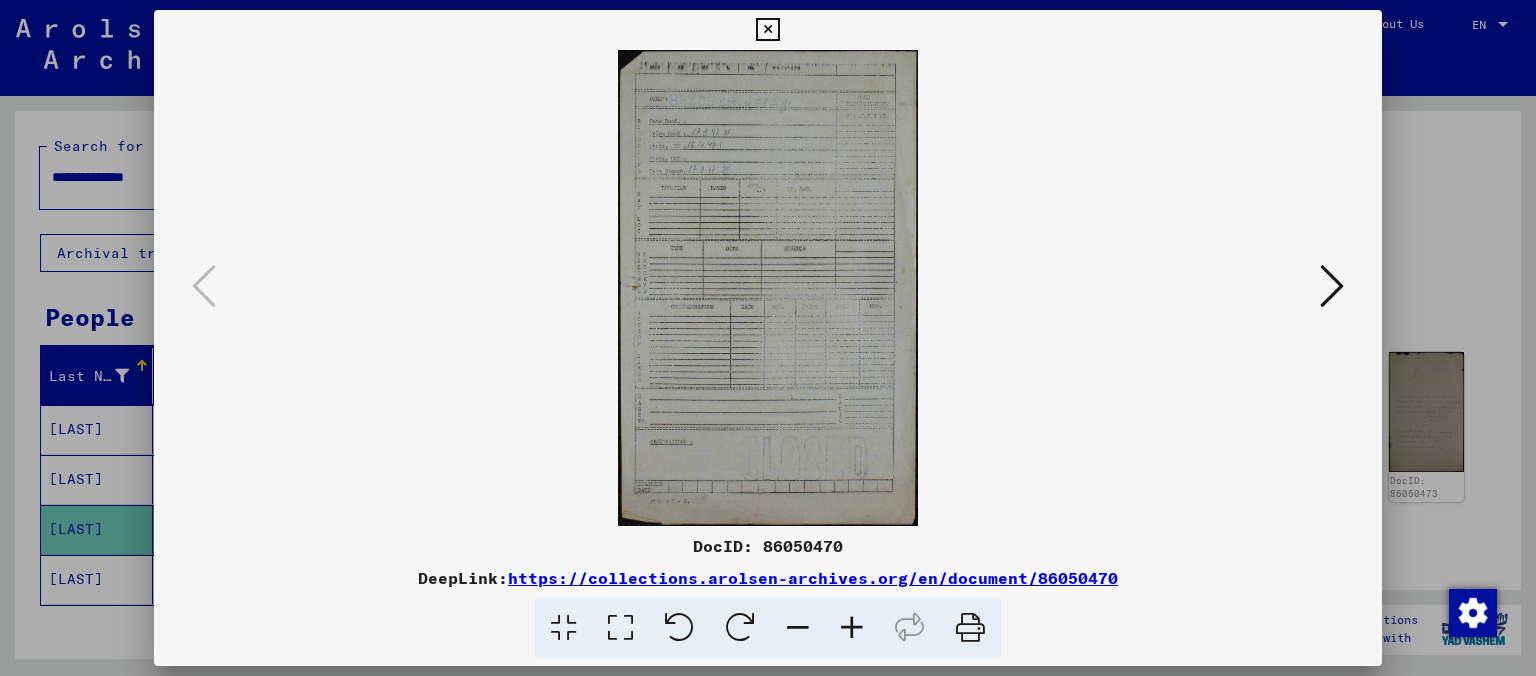 click at bounding box center [852, 628] 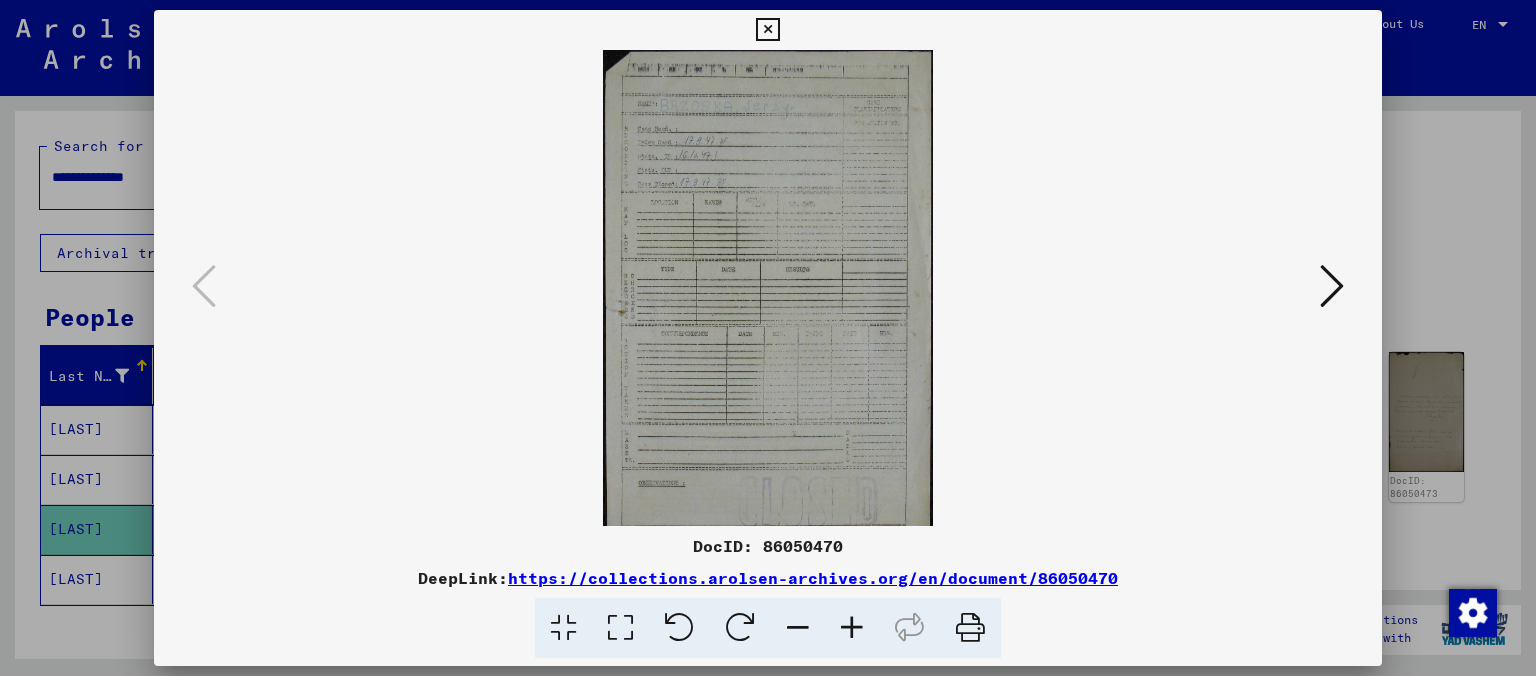 click at bounding box center (852, 628) 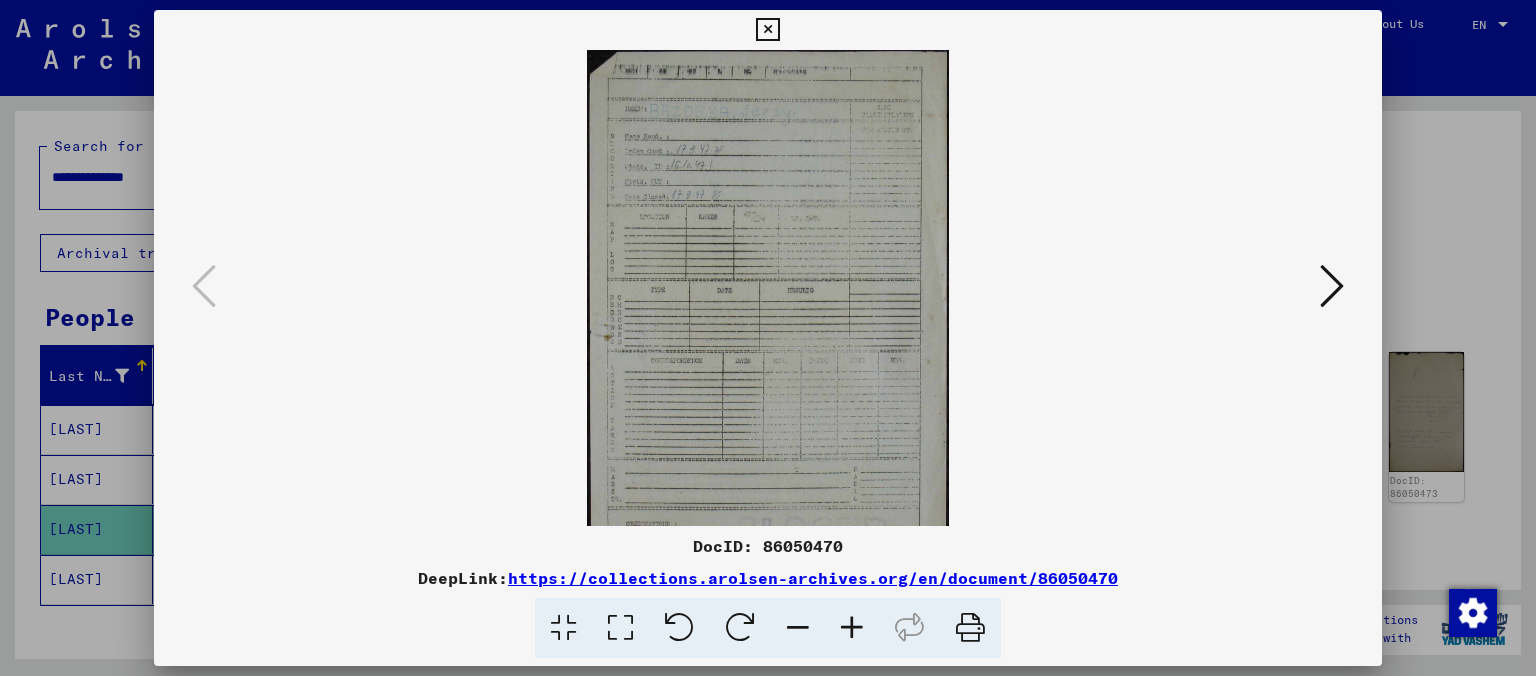 click at bounding box center [852, 628] 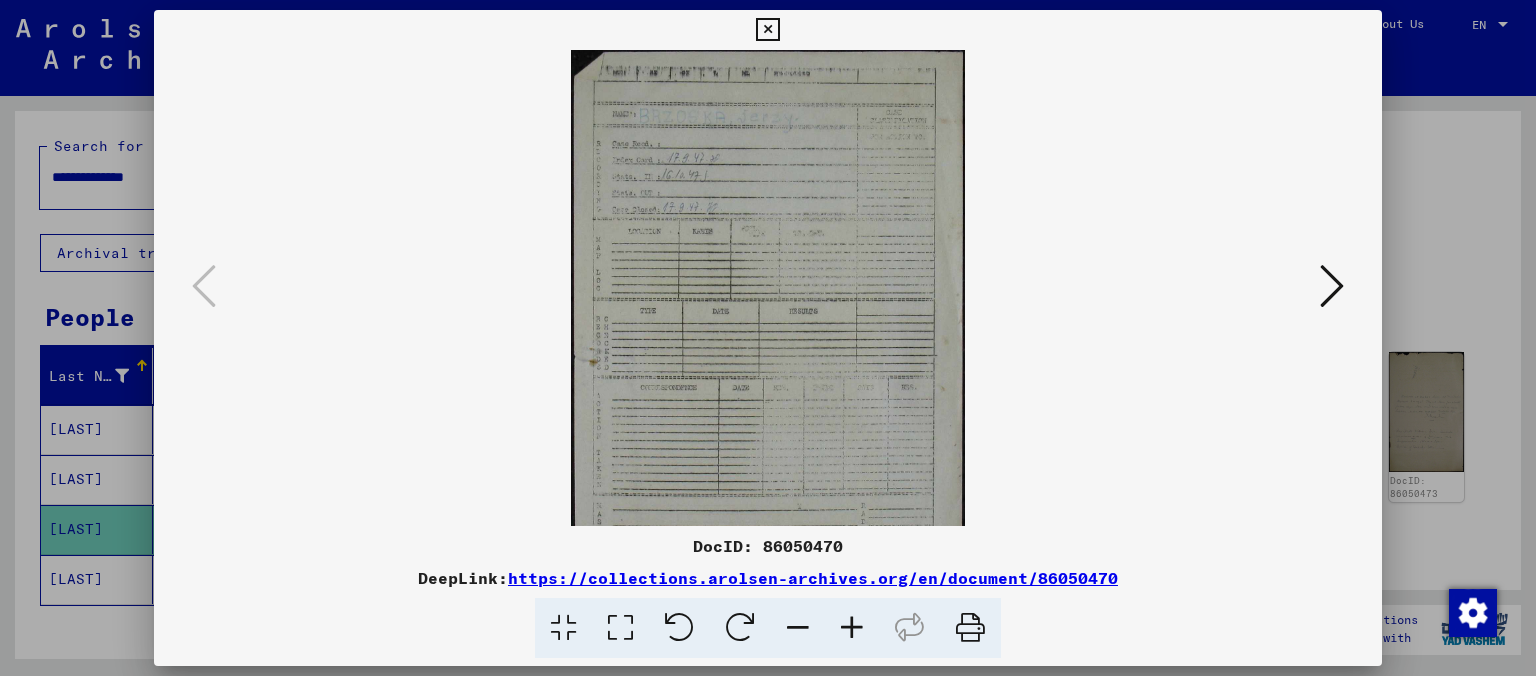 click at bounding box center (852, 628) 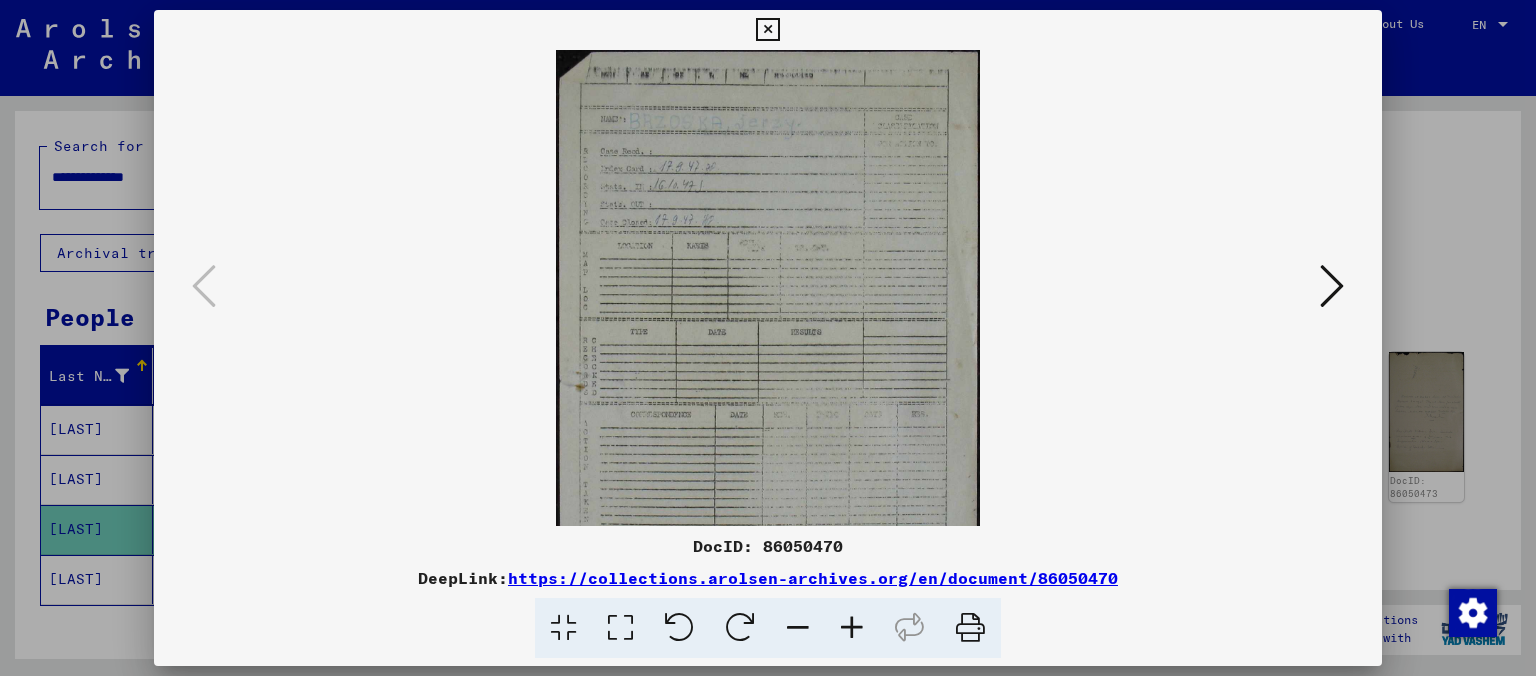 click at bounding box center (852, 628) 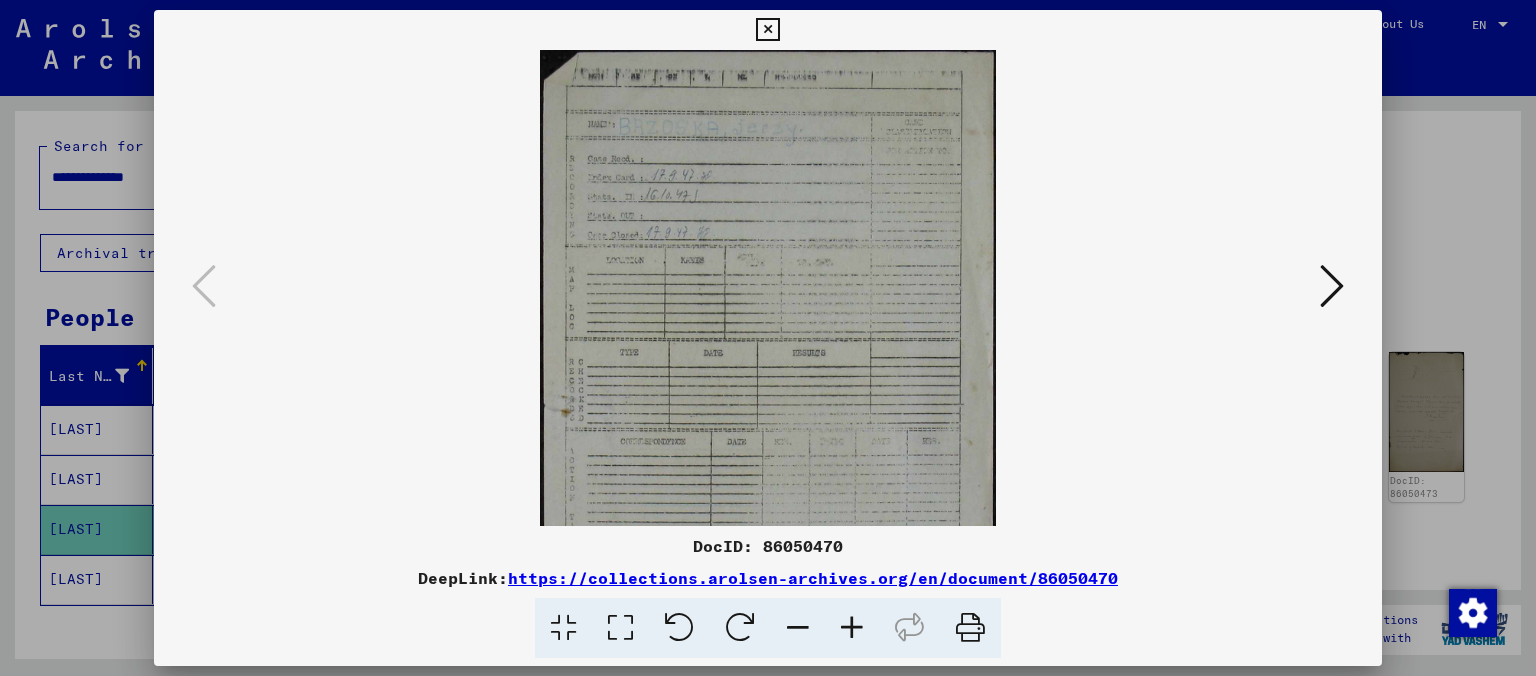 click at bounding box center (852, 628) 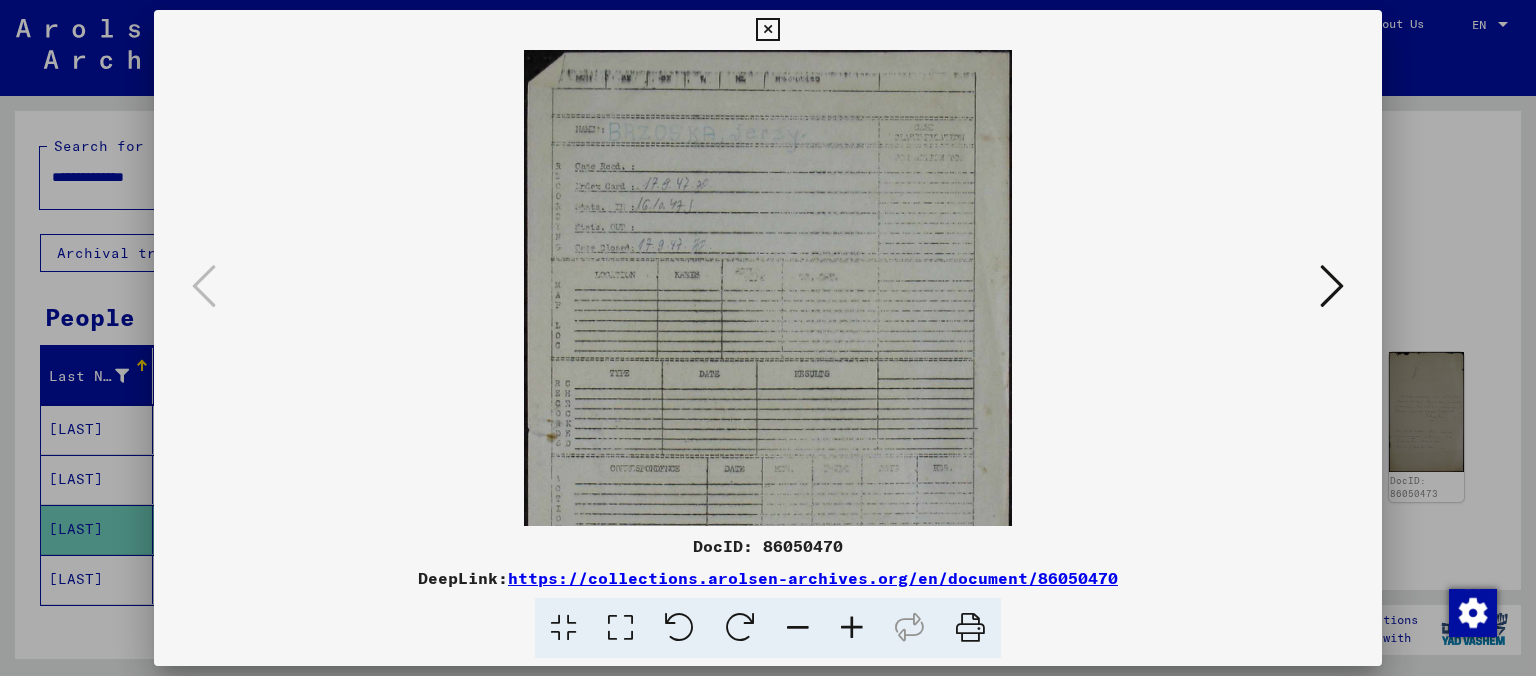 click at bounding box center (852, 628) 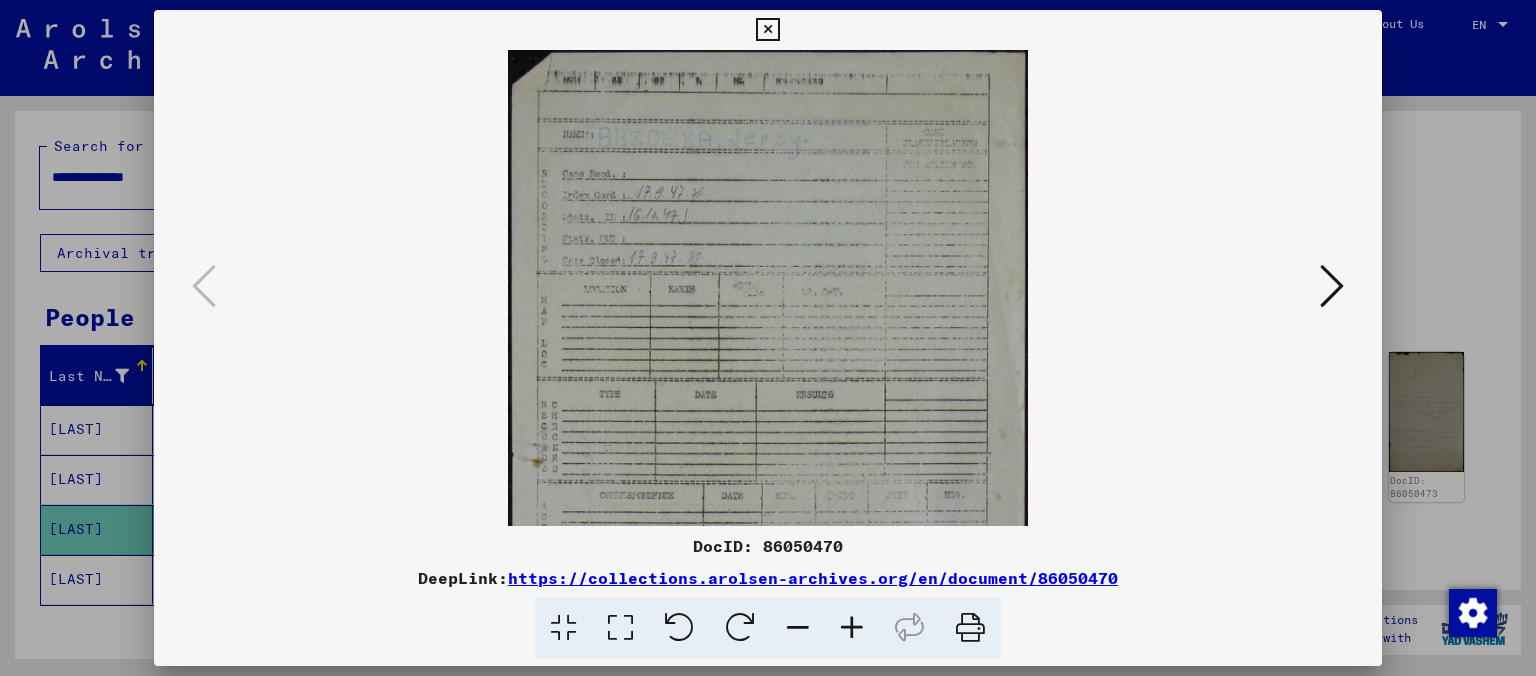 click at bounding box center [852, 628] 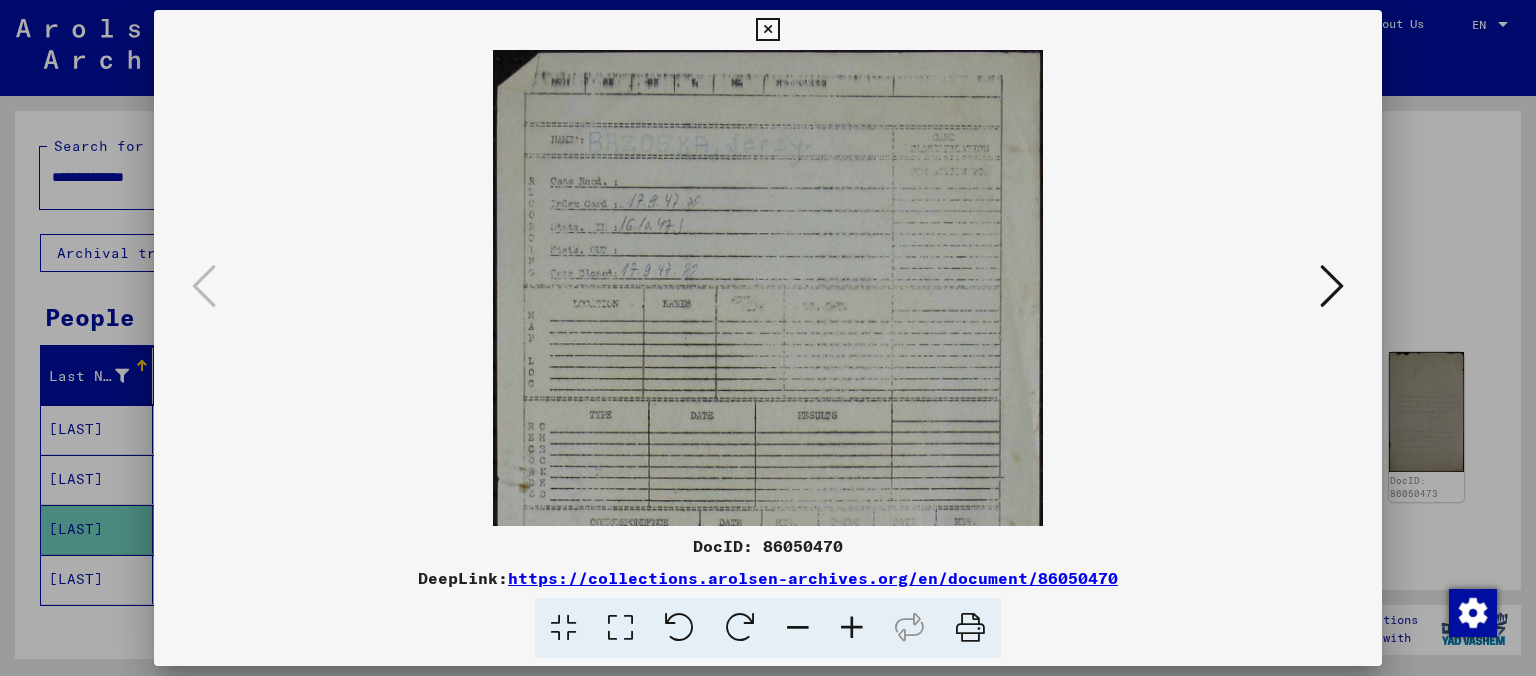 click at bounding box center (852, 628) 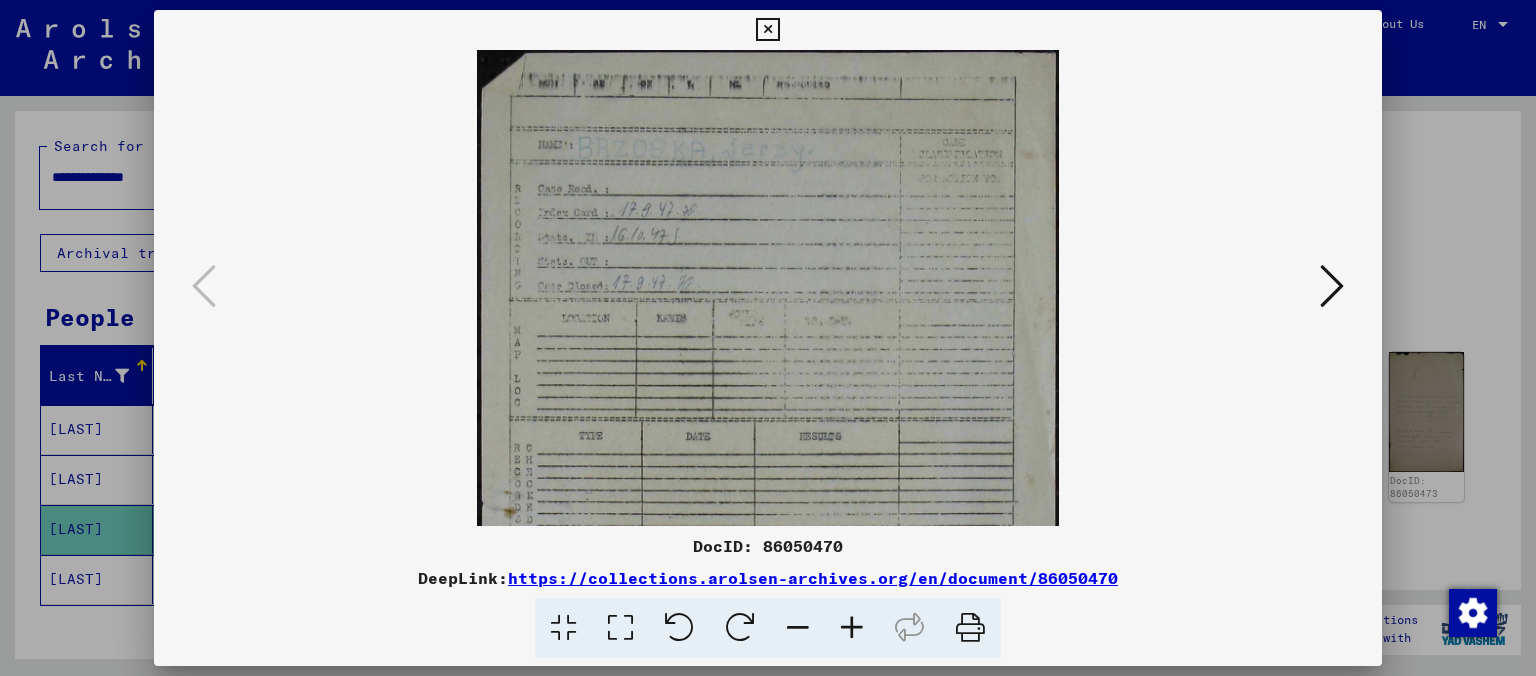 click at bounding box center [852, 628] 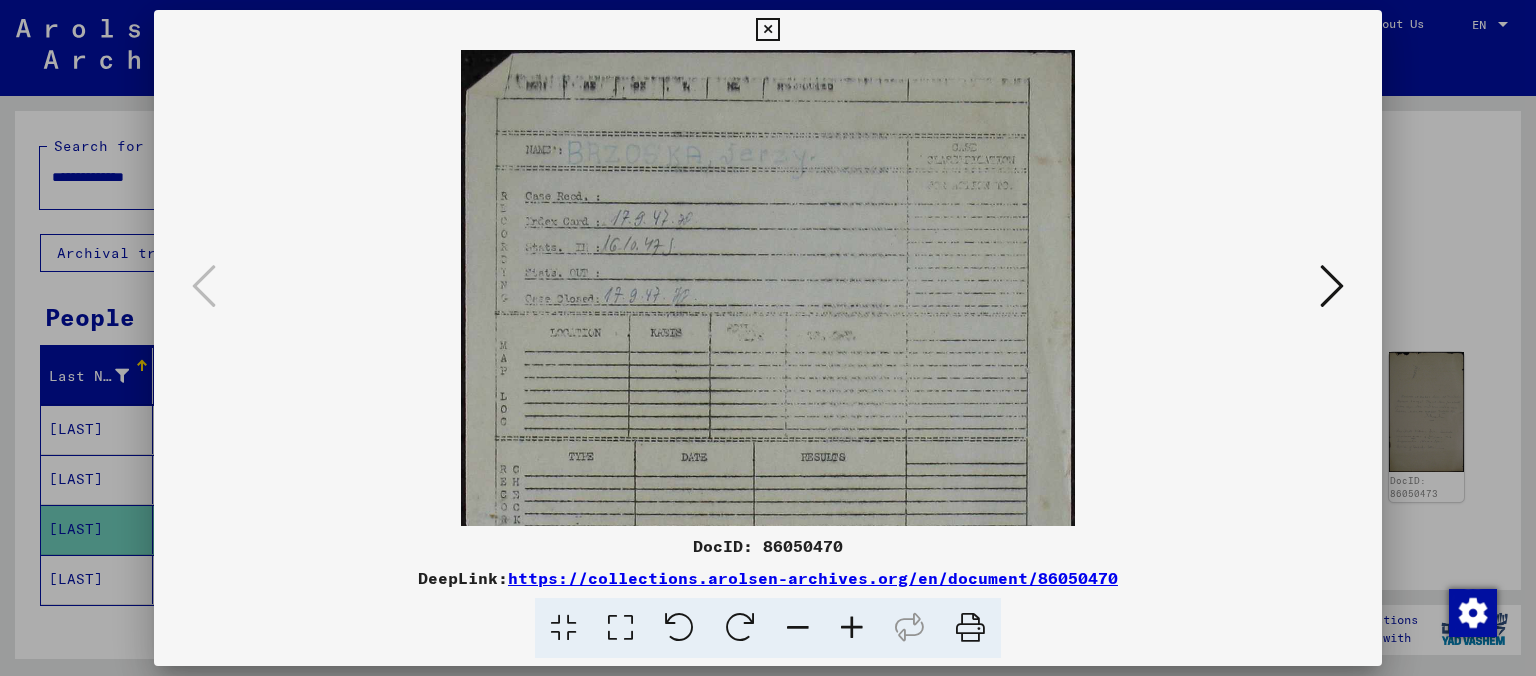 click at bounding box center [852, 628] 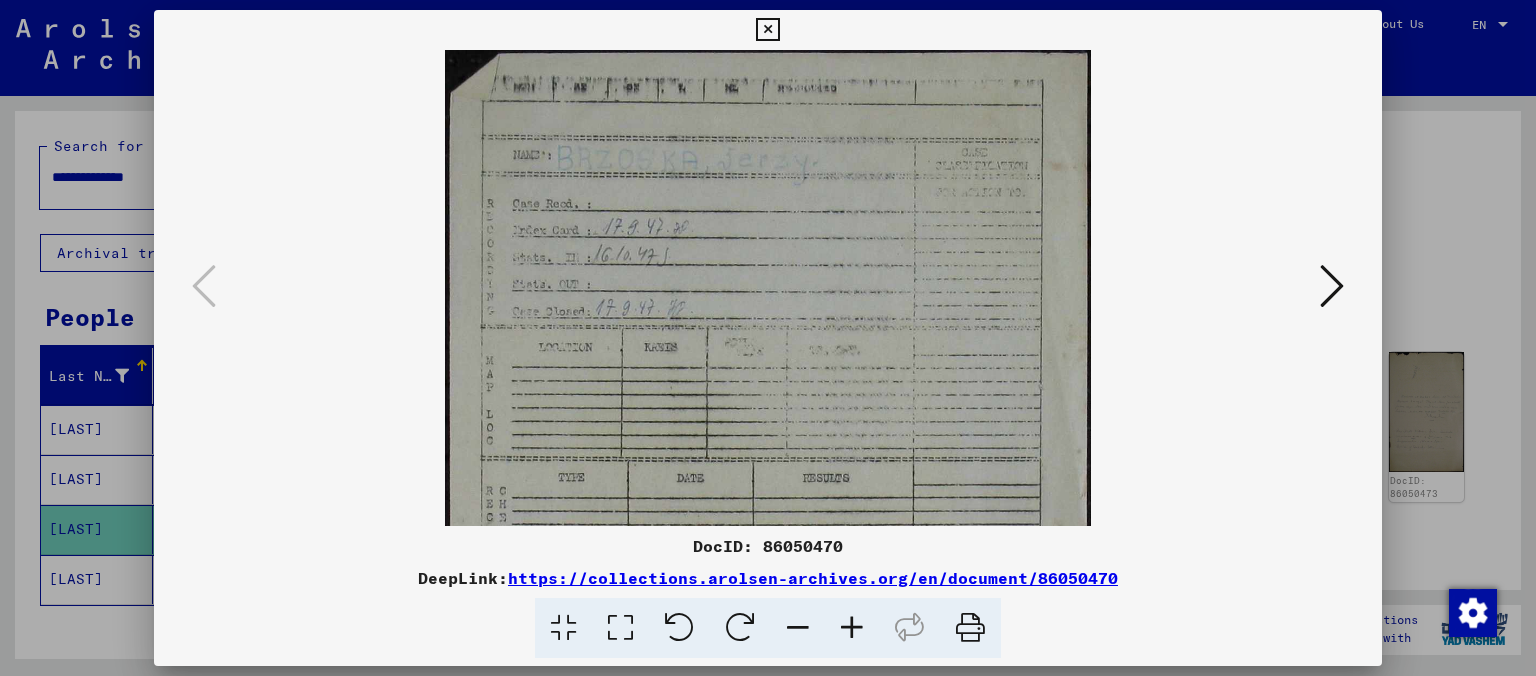 click at bounding box center (852, 628) 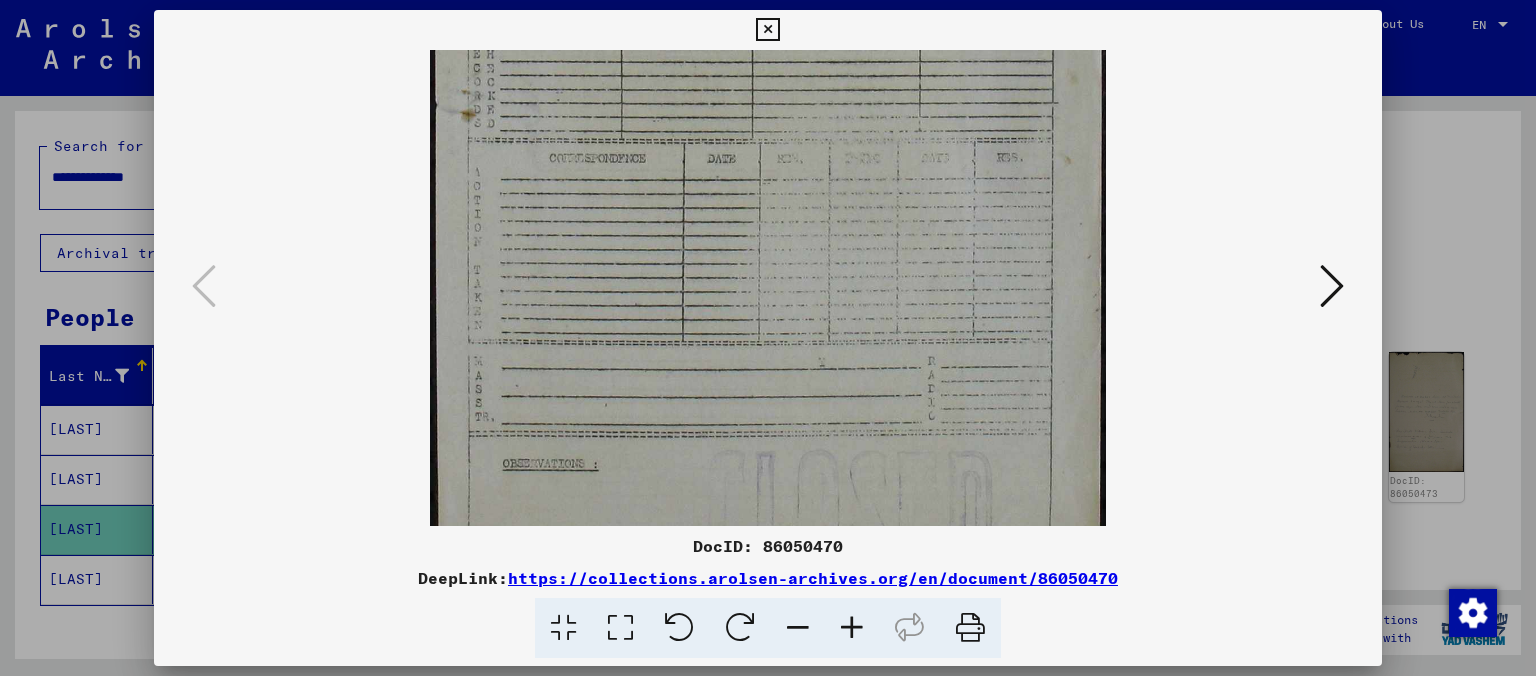 drag, startPoint x: 723, startPoint y: 466, endPoint x: 661, endPoint y: 7, distance: 463.16843 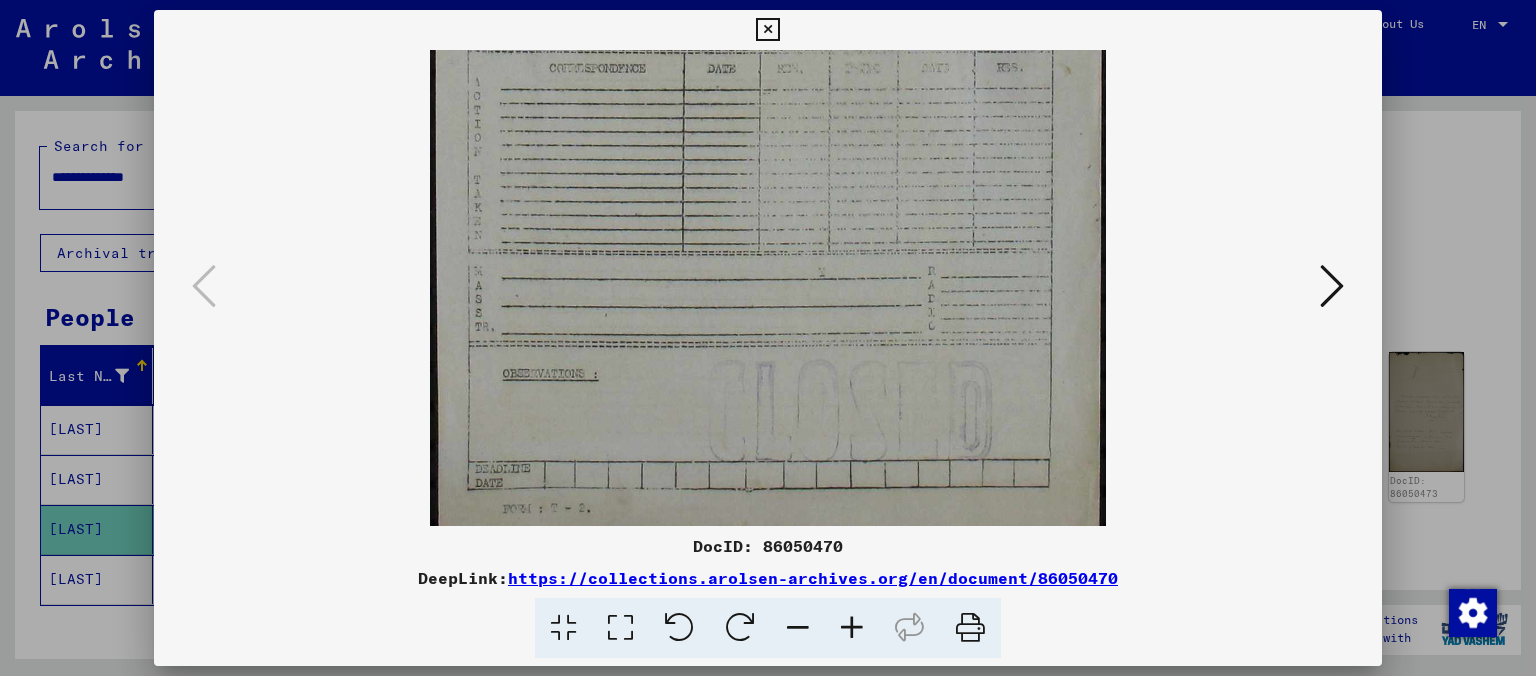 scroll, scrollTop: 600, scrollLeft: 0, axis: vertical 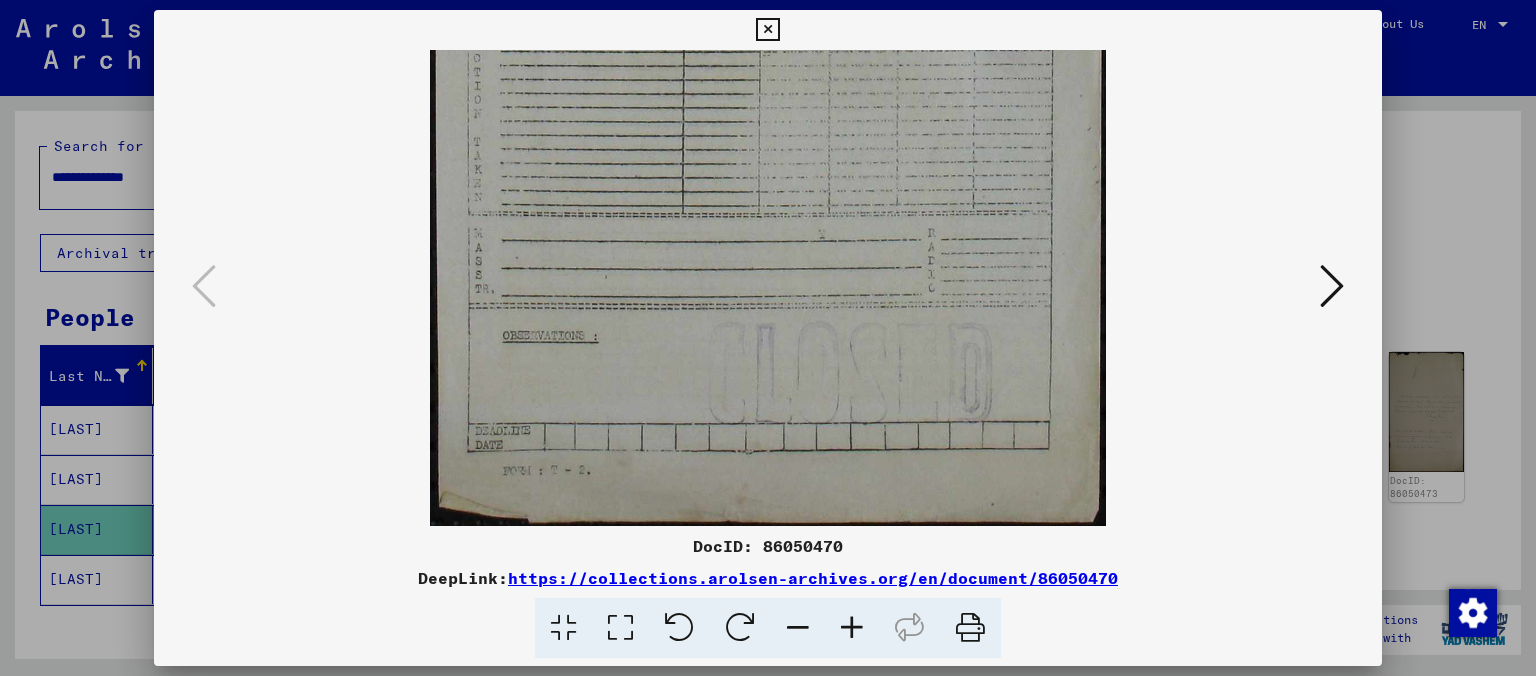 drag, startPoint x: 801, startPoint y: 387, endPoint x: 756, endPoint y: 206, distance: 186.51006 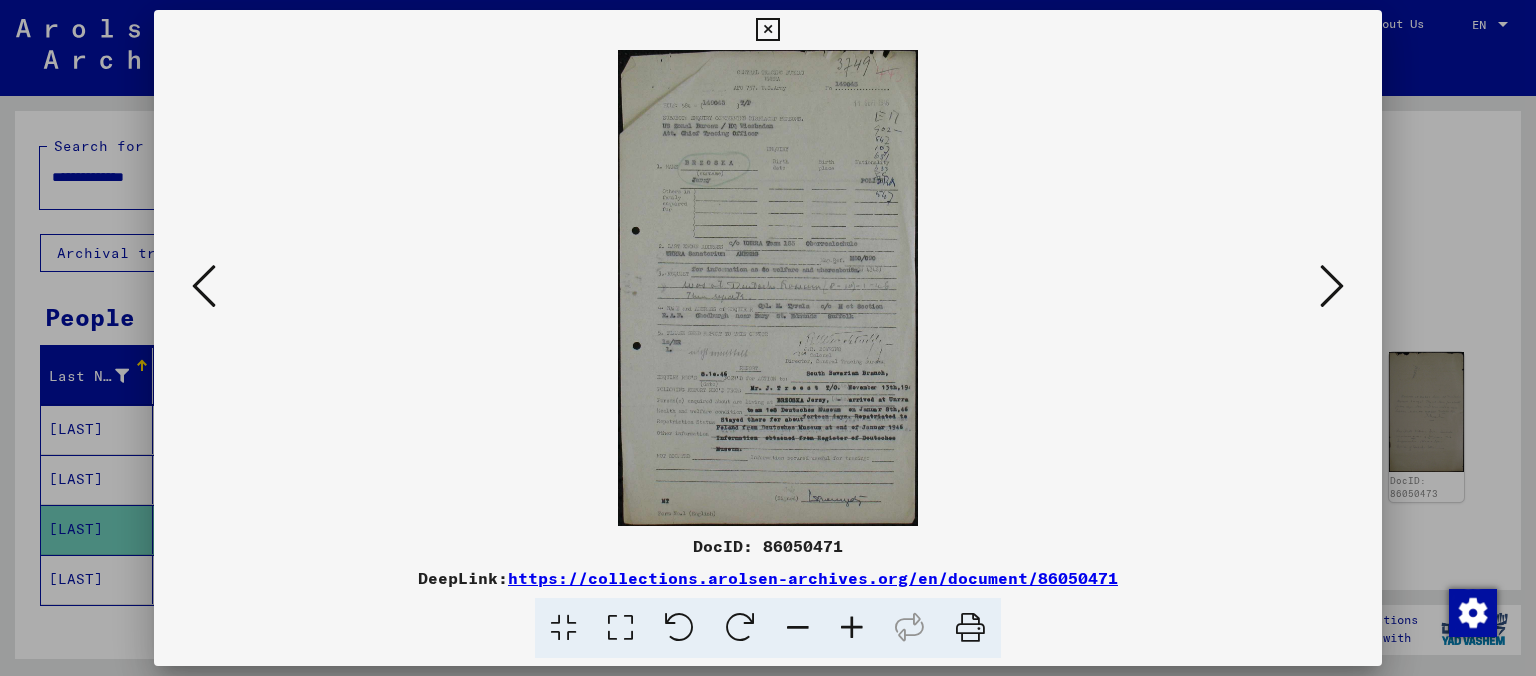 click at bounding box center [852, 628] 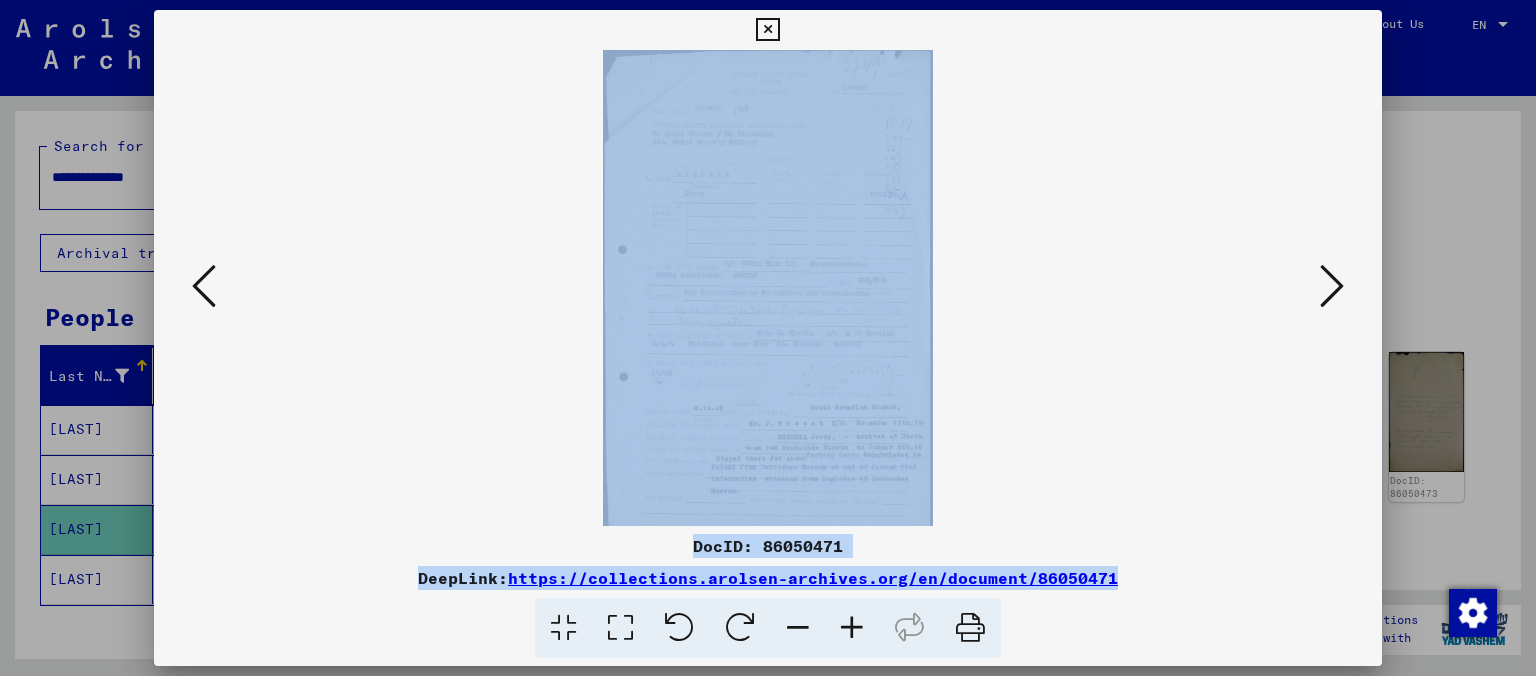 click at bounding box center (852, 628) 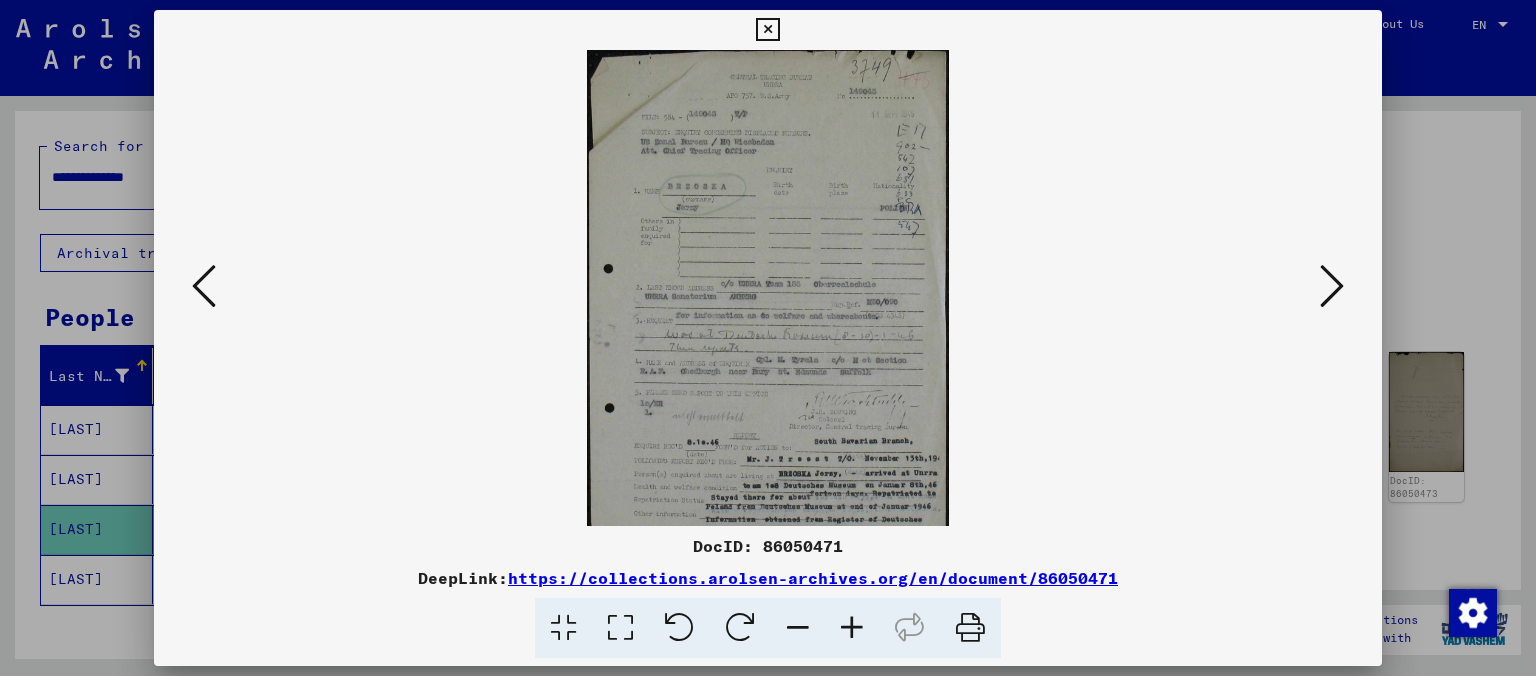 click at bounding box center [852, 628] 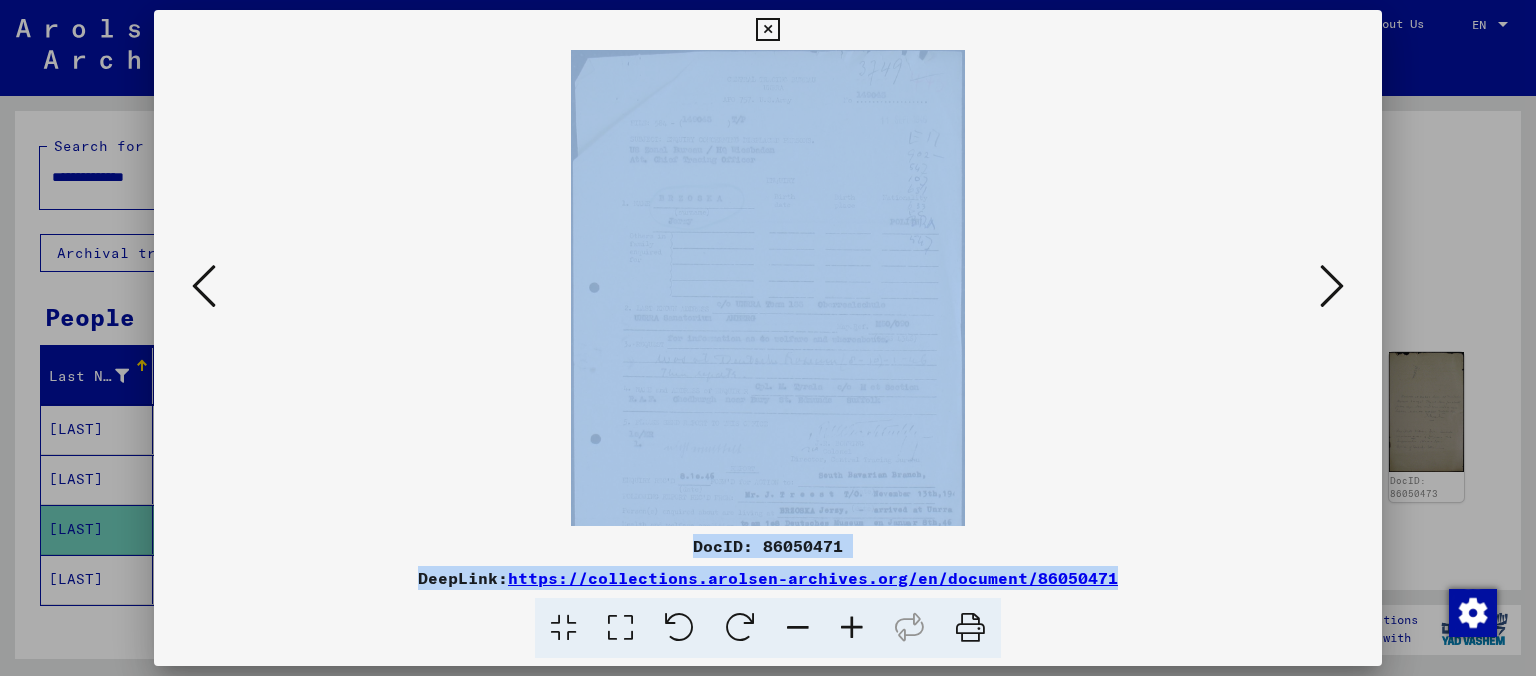 click at bounding box center [852, 628] 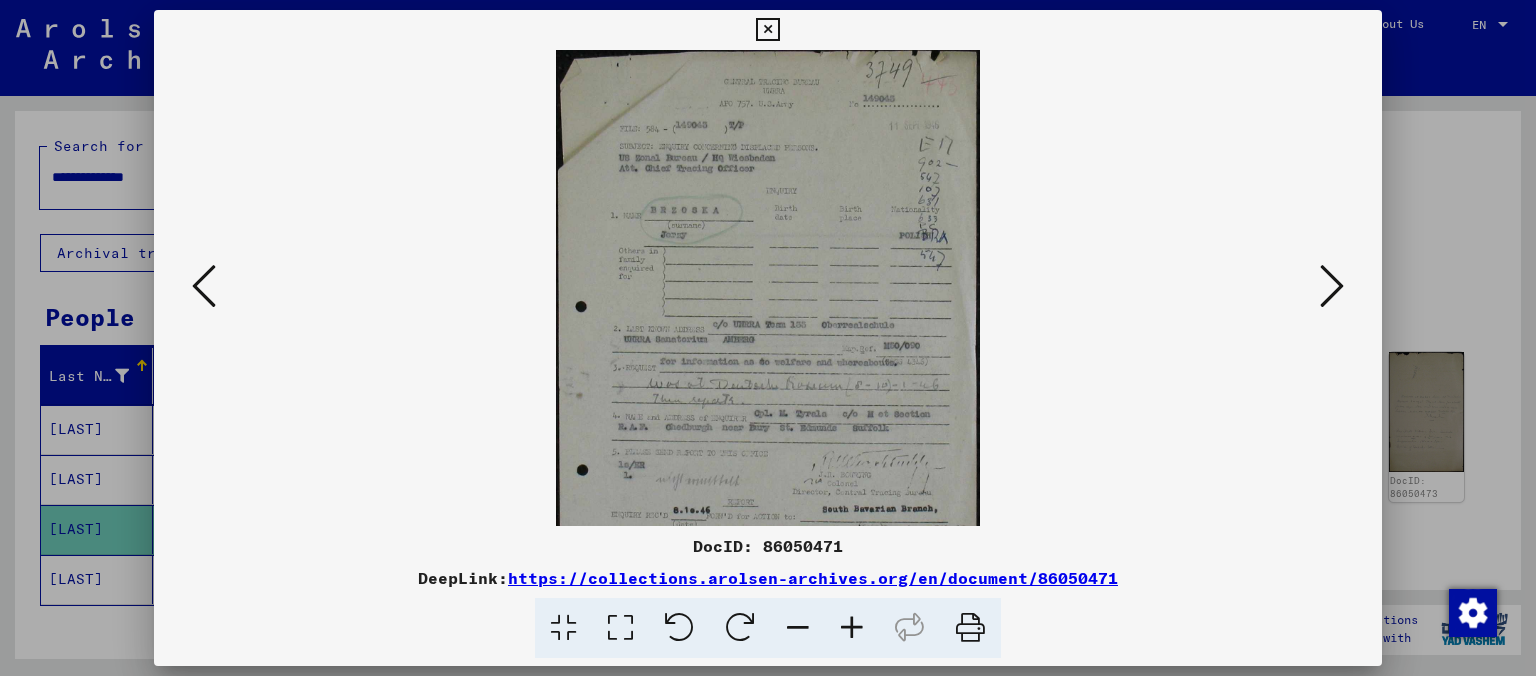 click at bounding box center [852, 628] 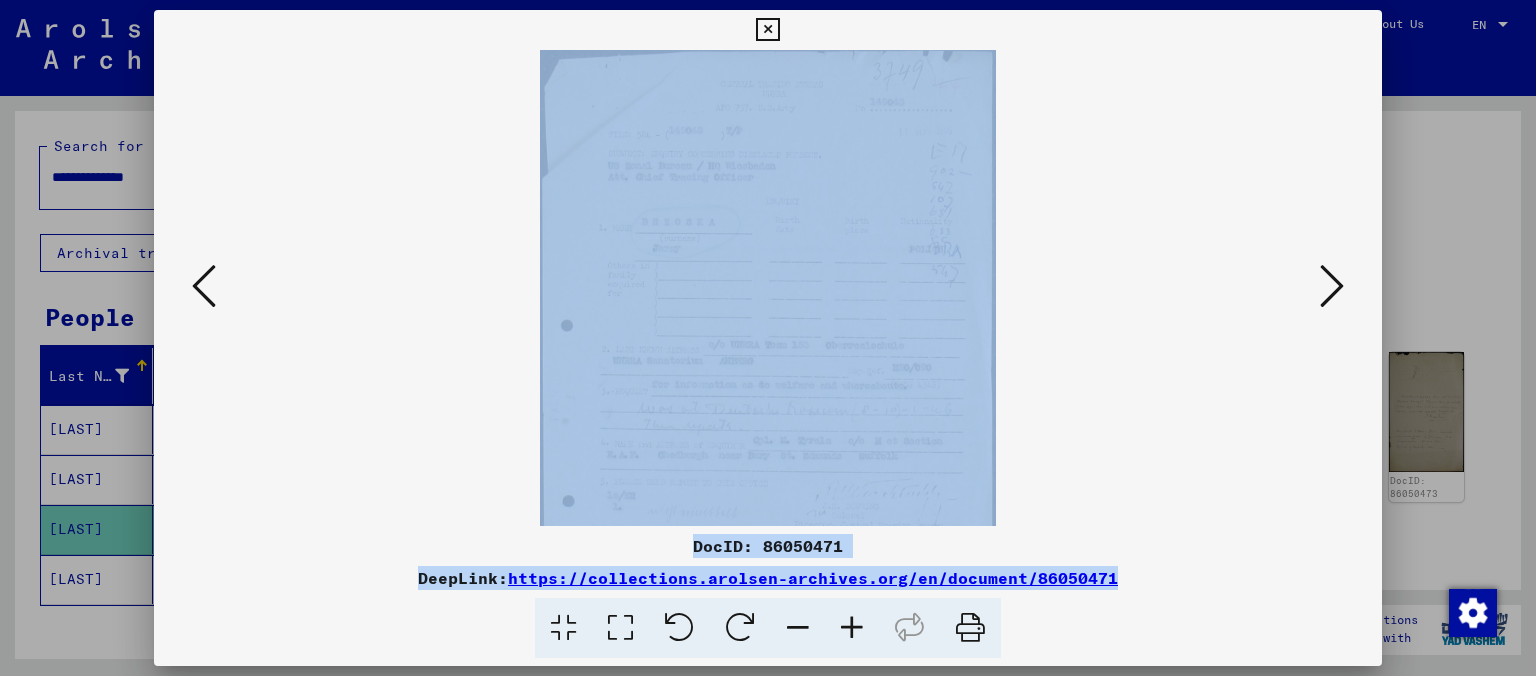 click at bounding box center [852, 628] 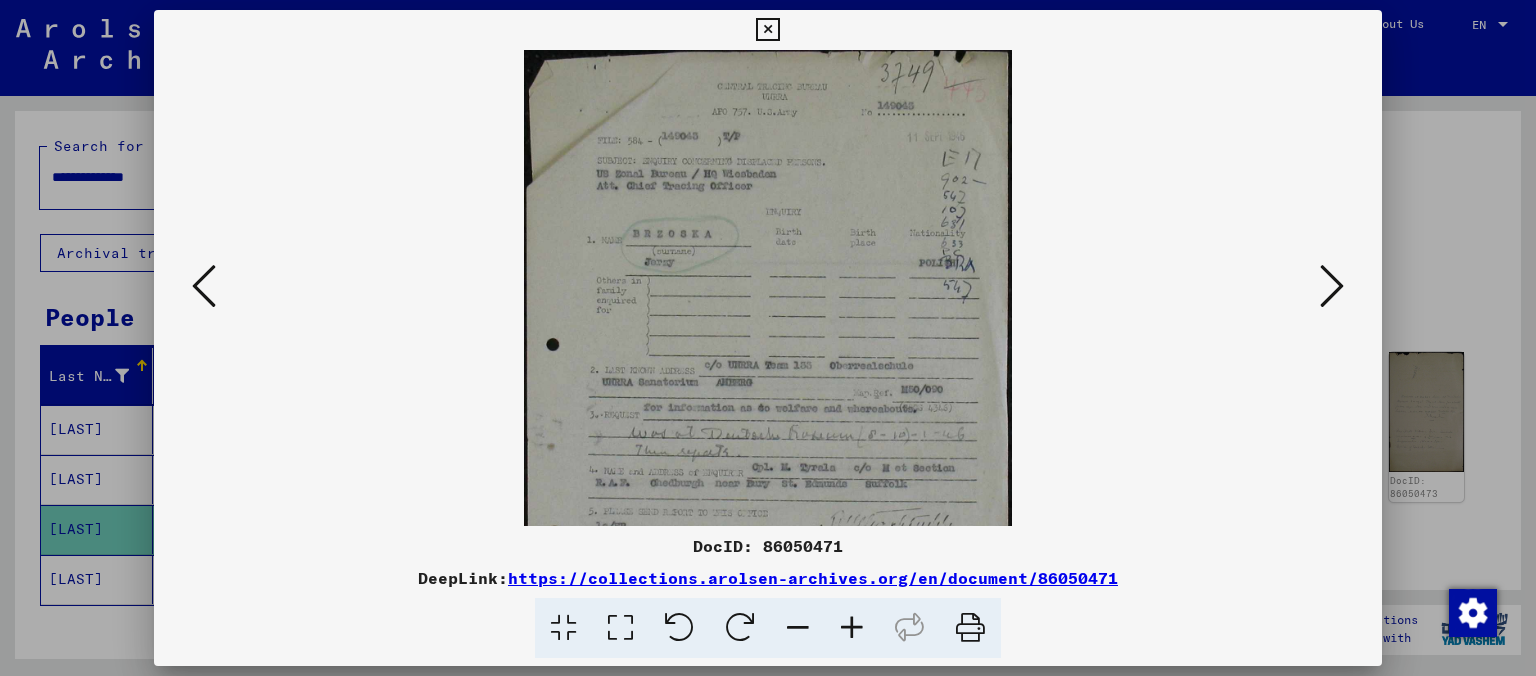 click at bounding box center [852, 628] 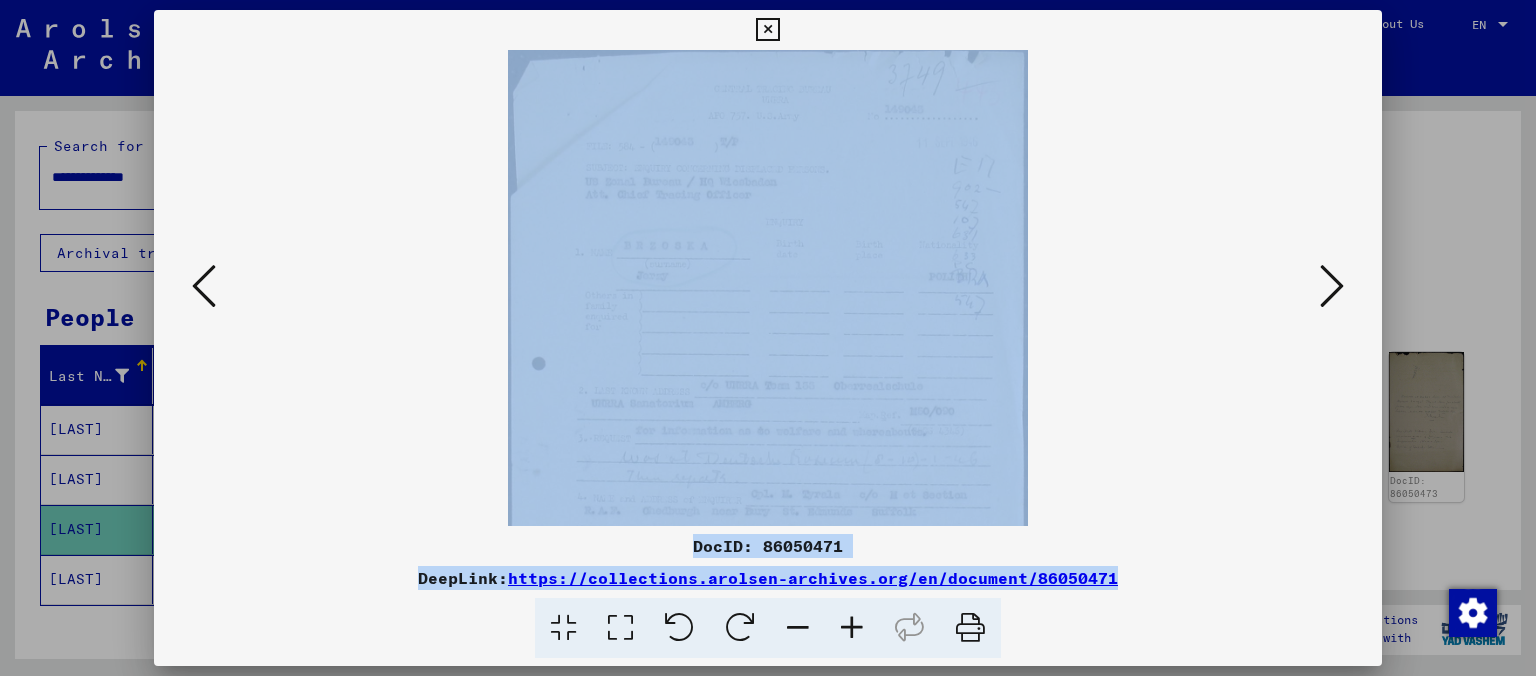 click at bounding box center [852, 628] 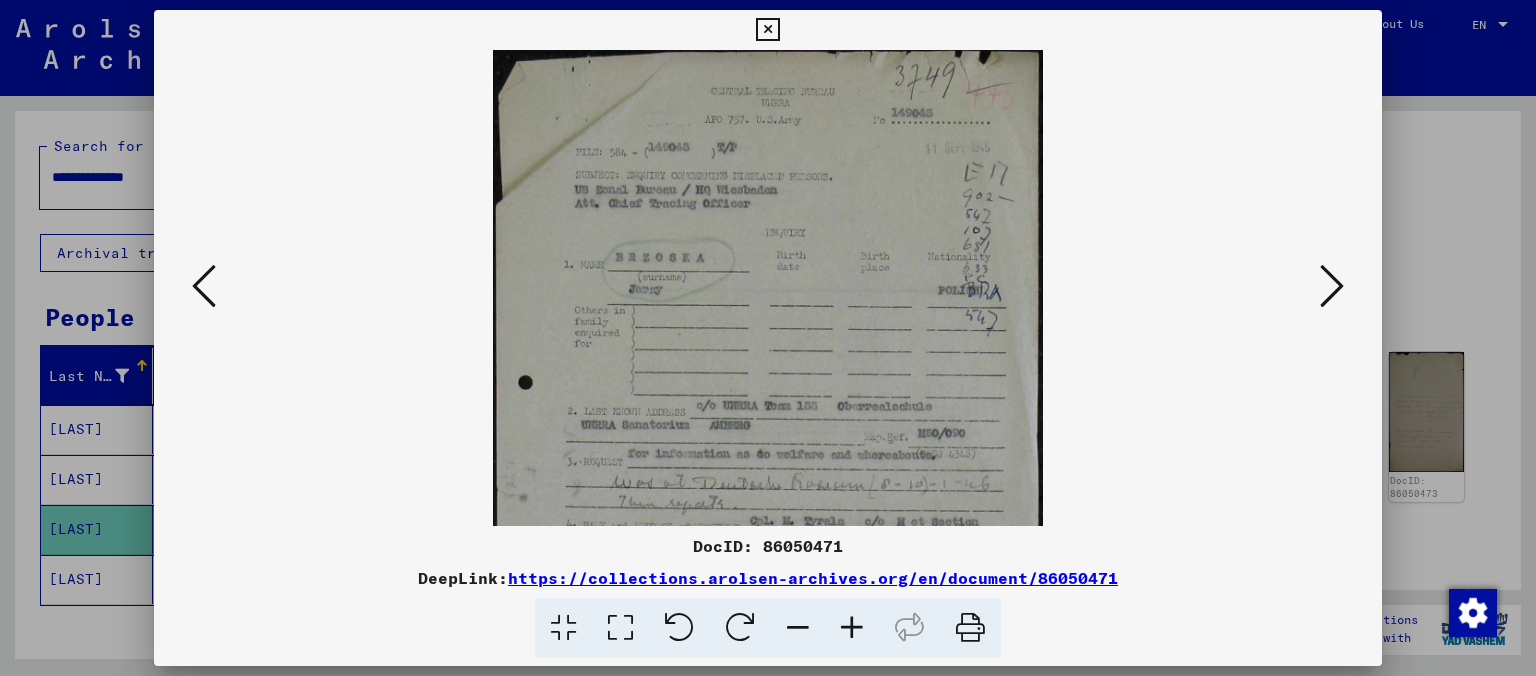 click at bounding box center (852, 628) 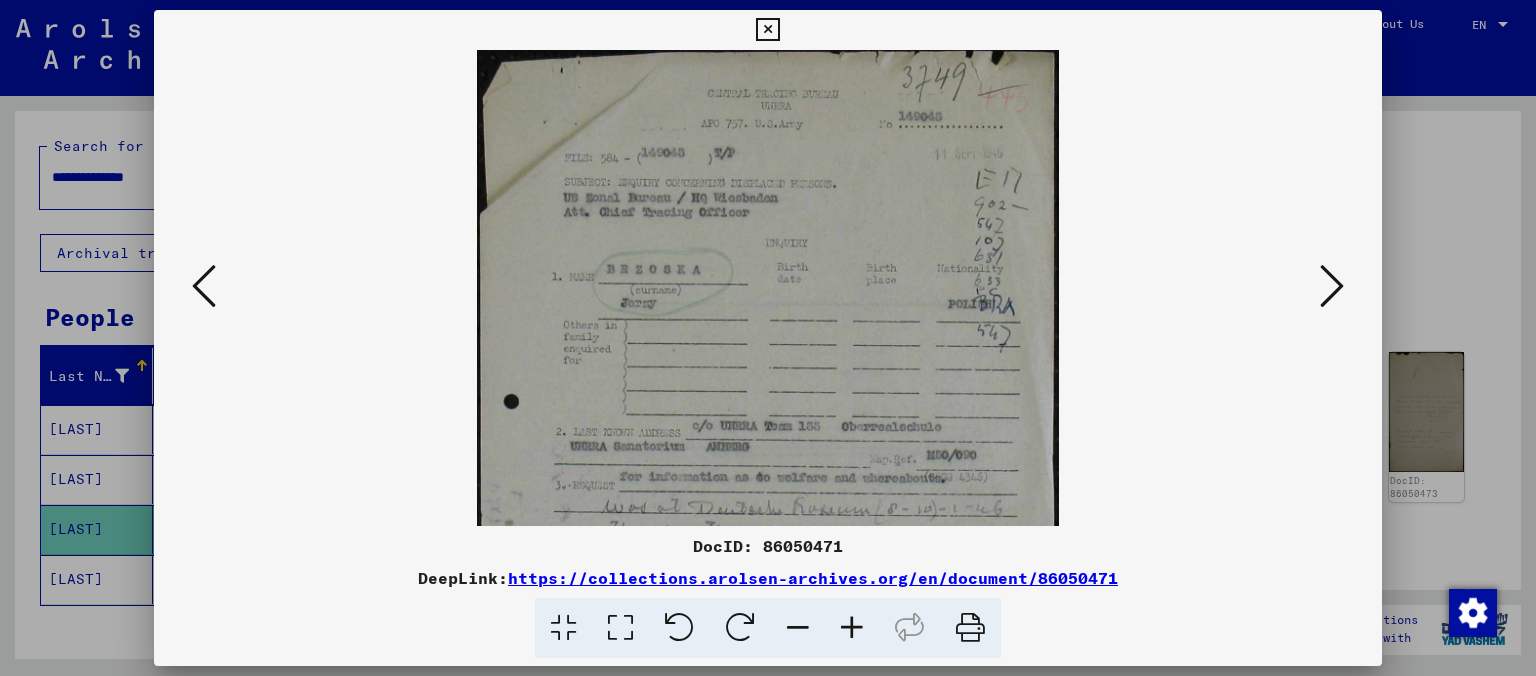 click at bounding box center (852, 628) 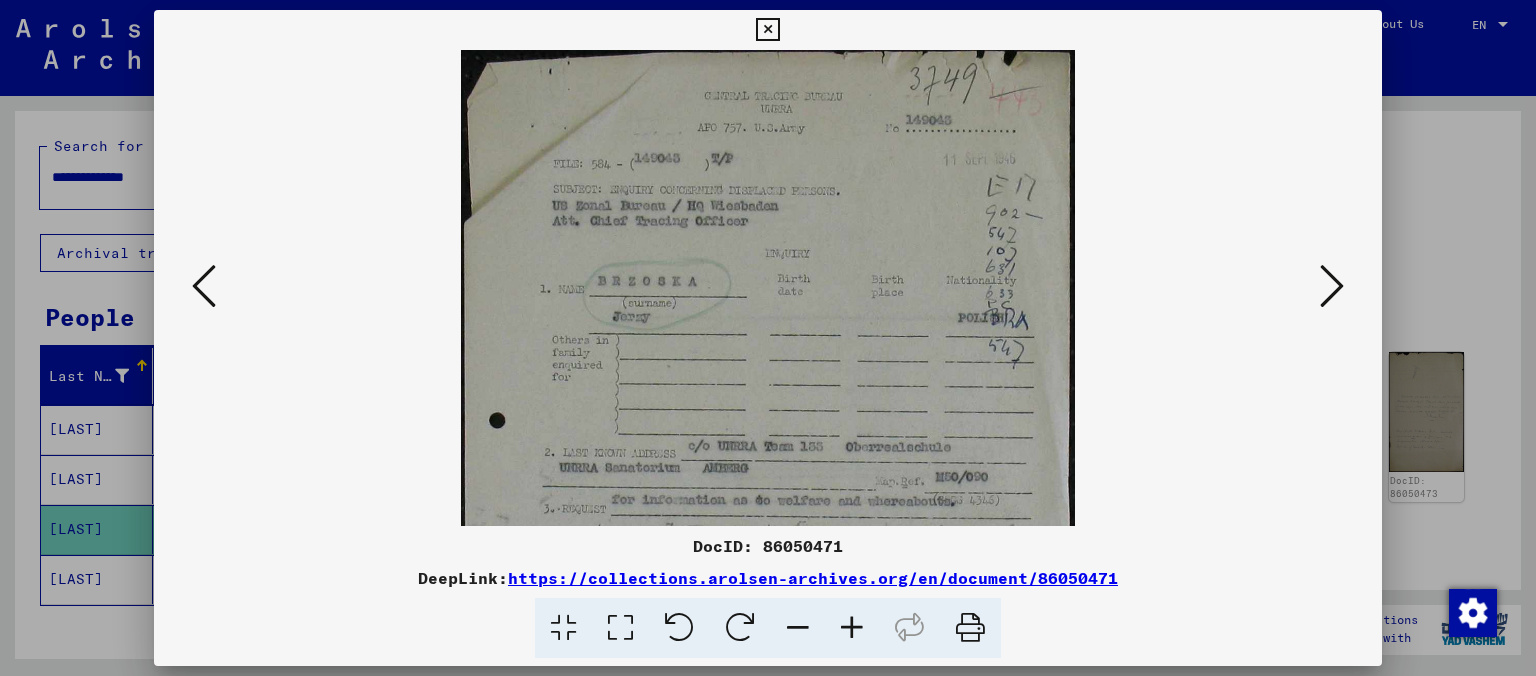 click at bounding box center (852, 628) 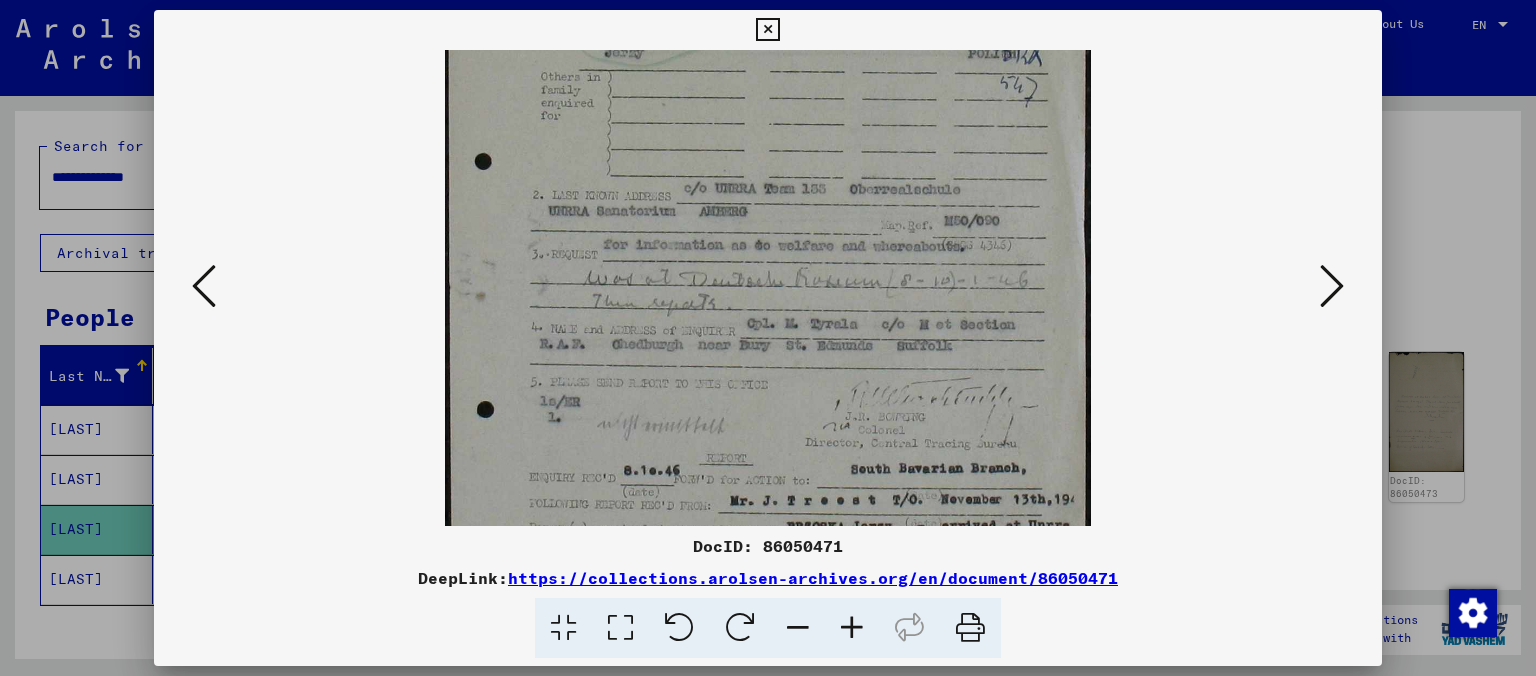 scroll, scrollTop: 308, scrollLeft: 0, axis: vertical 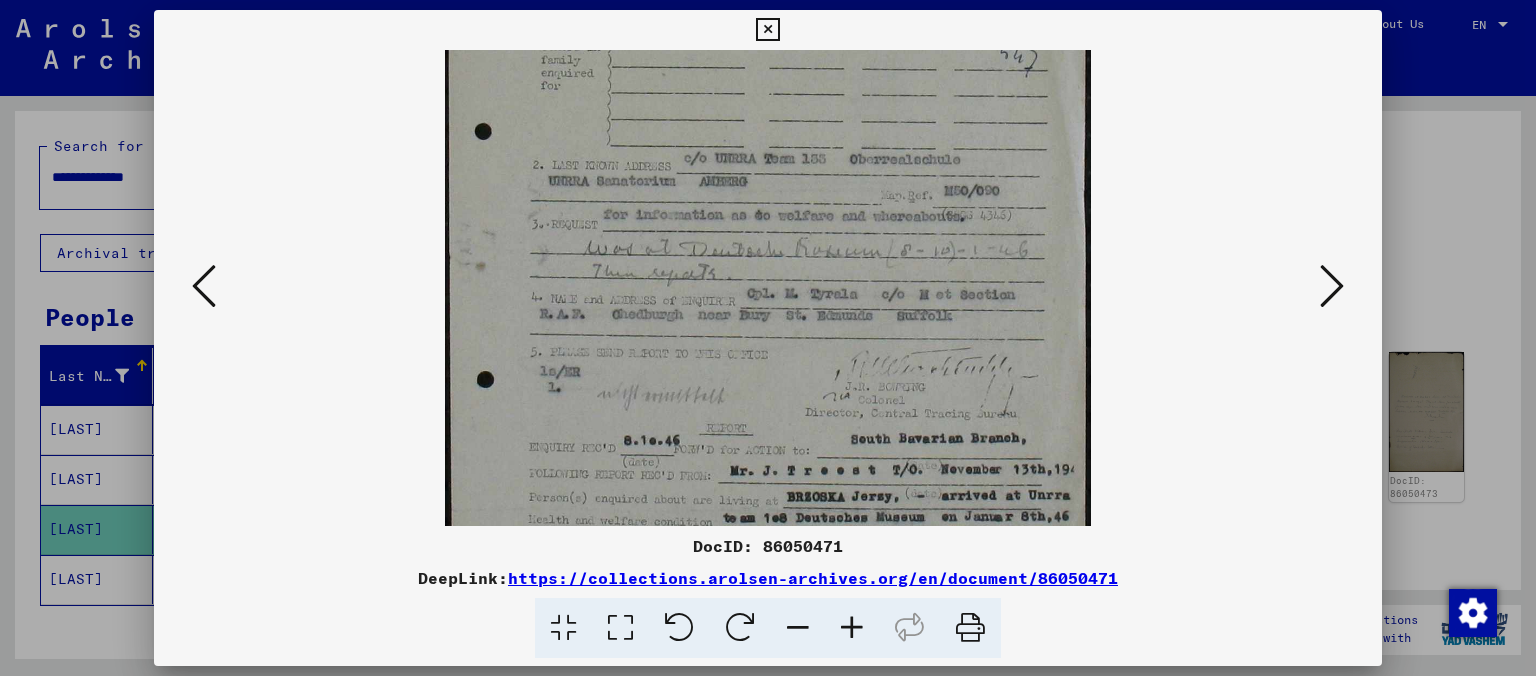 drag, startPoint x: 764, startPoint y: 422, endPoint x: 709, endPoint y: 128, distance: 299.1003 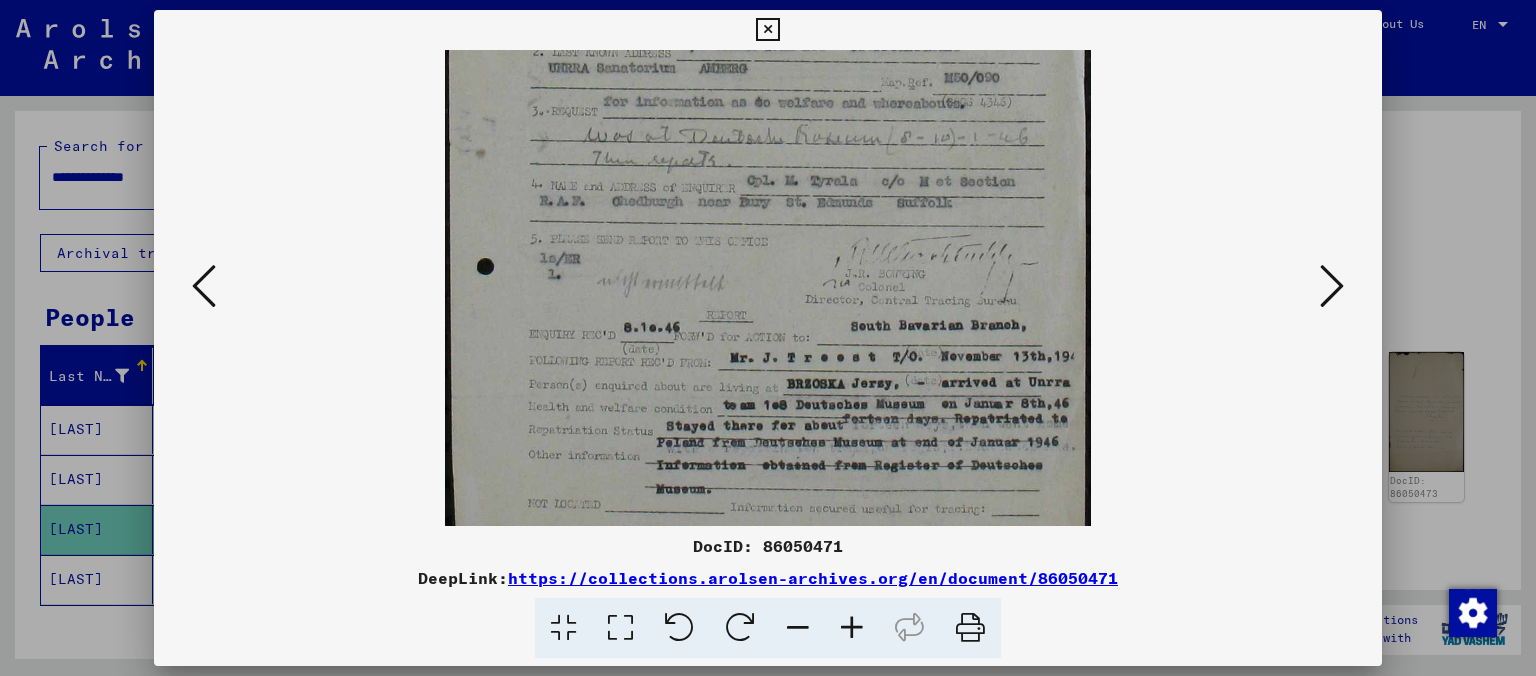 scroll, scrollTop: 422, scrollLeft: 0, axis: vertical 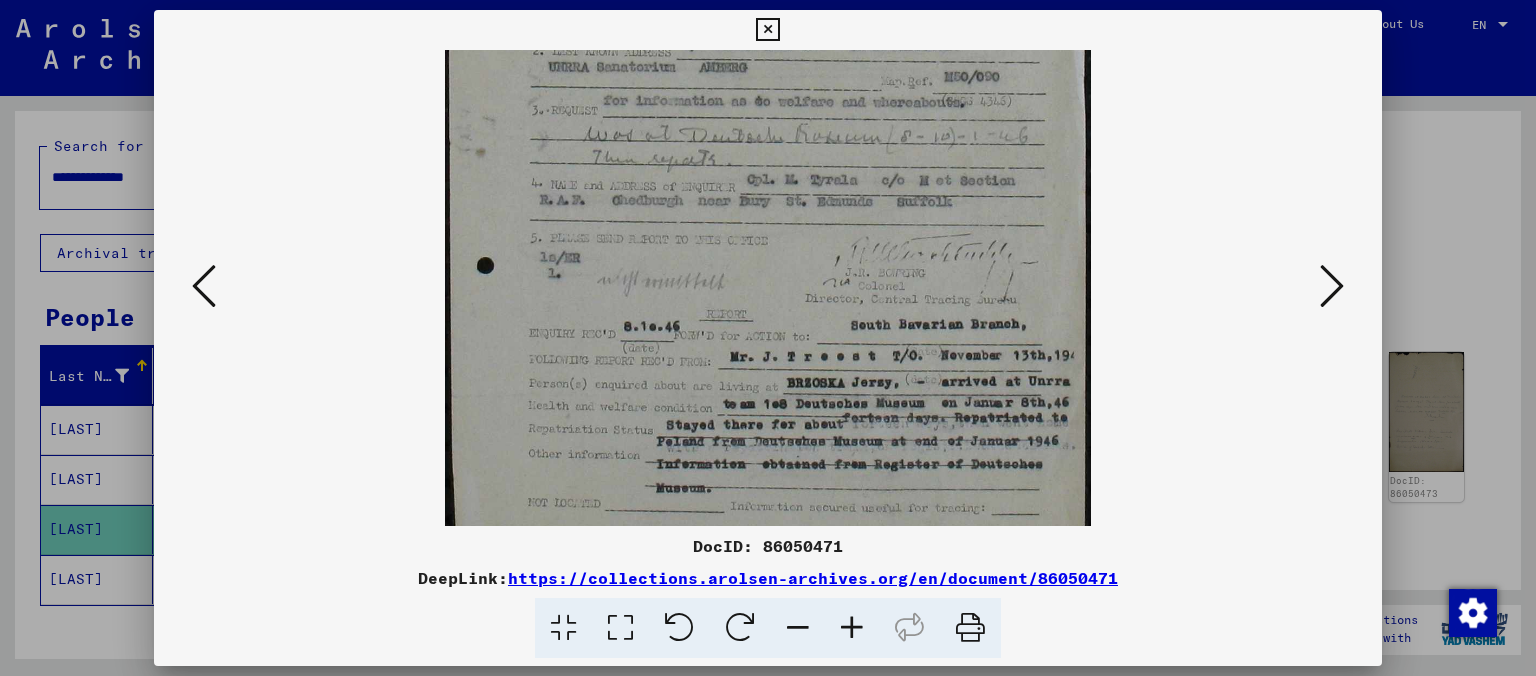 drag, startPoint x: 782, startPoint y: 391, endPoint x: 783, endPoint y: 277, distance: 114.00439 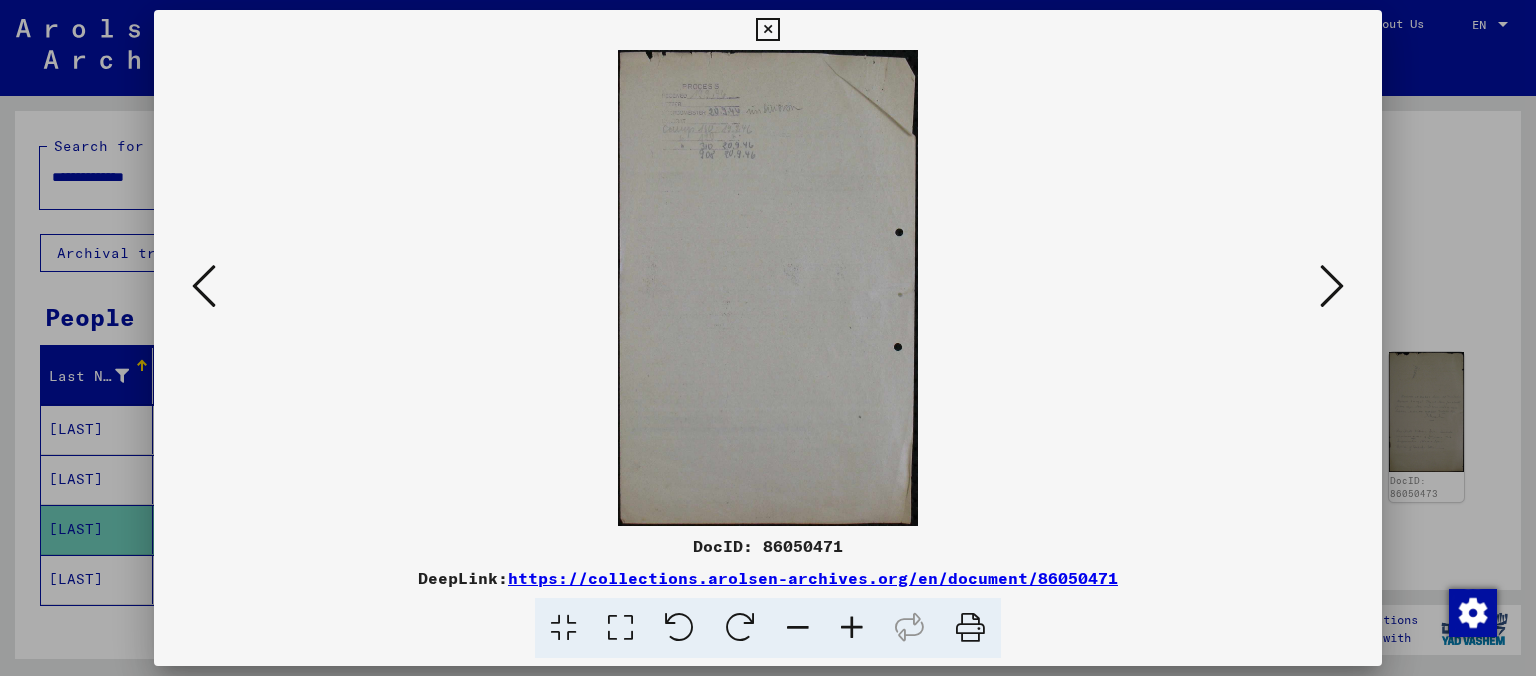 click at bounding box center (1332, 286) 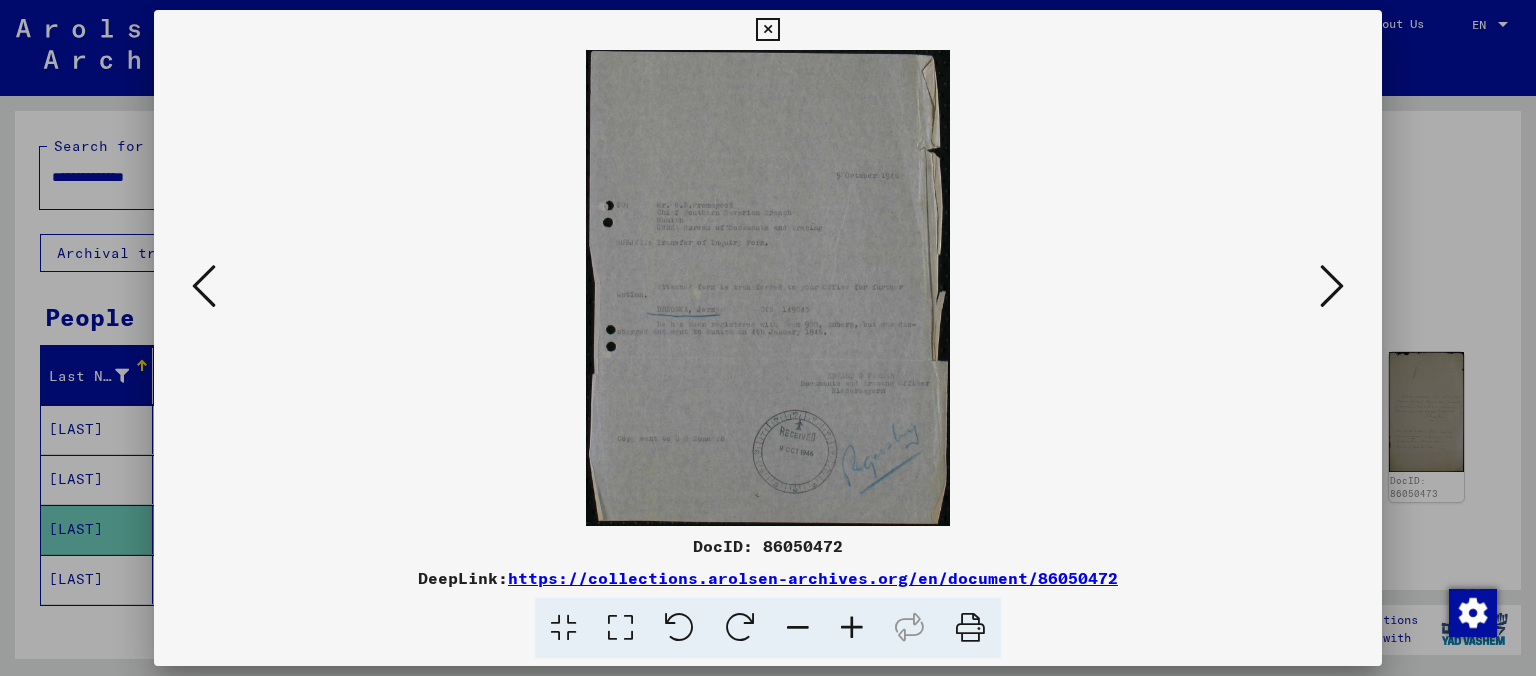 click at bounding box center [1332, 286] 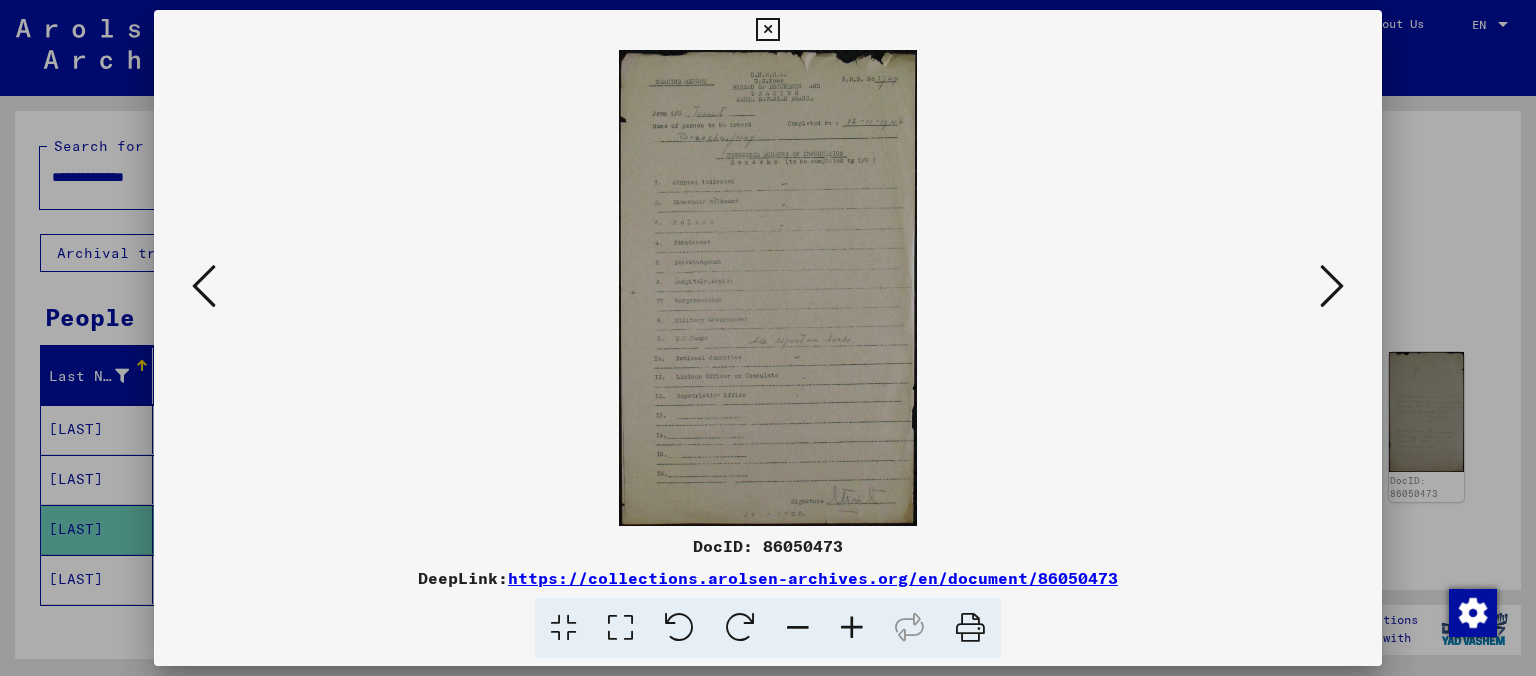 click at bounding box center (852, 628) 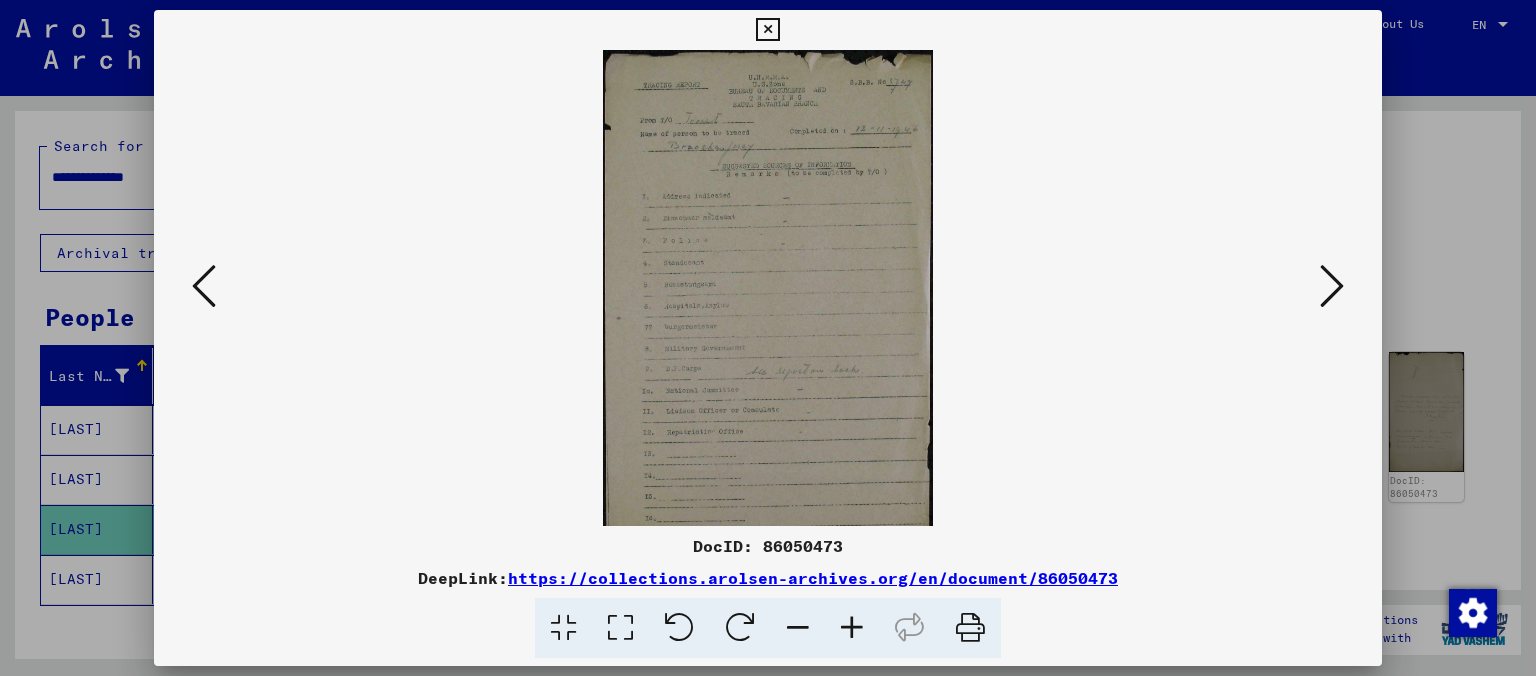 click at bounding box center [852, 628] 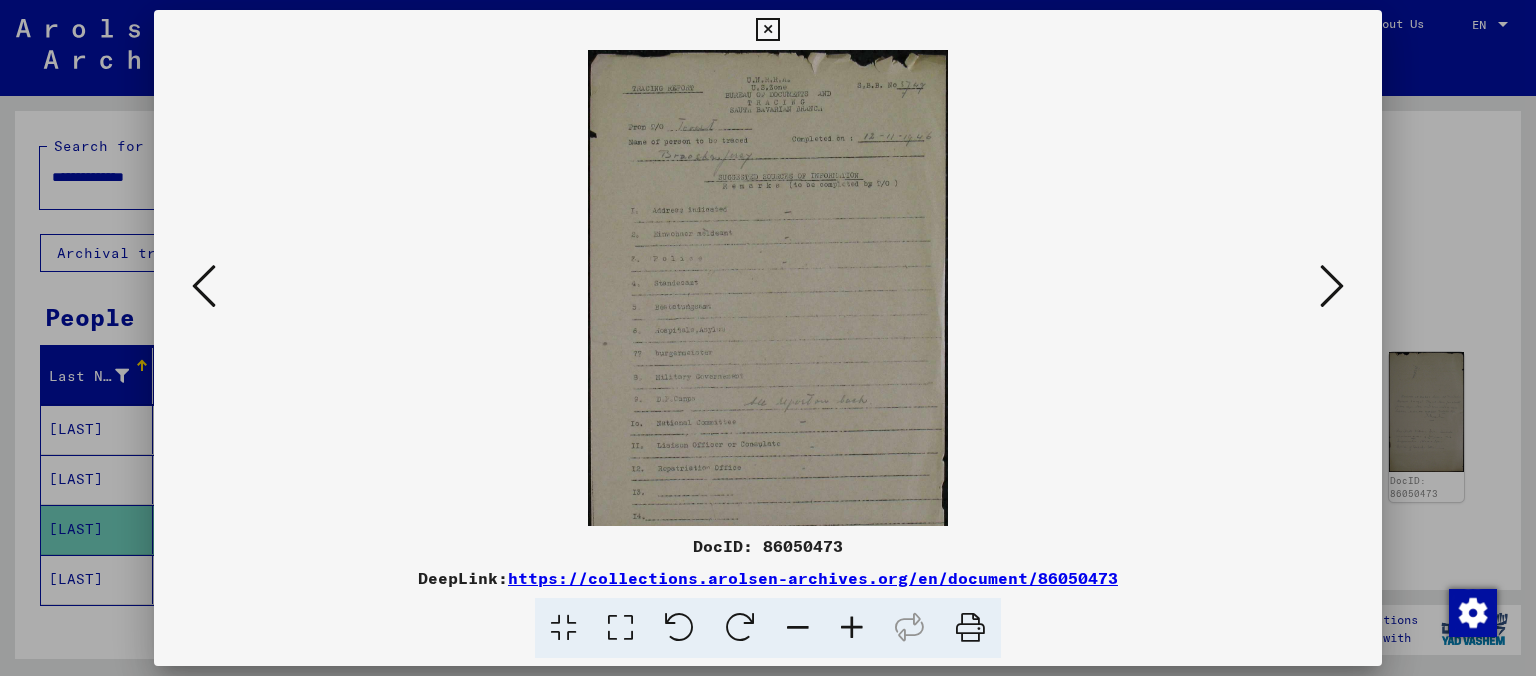 click at bounding box center (852, 628) 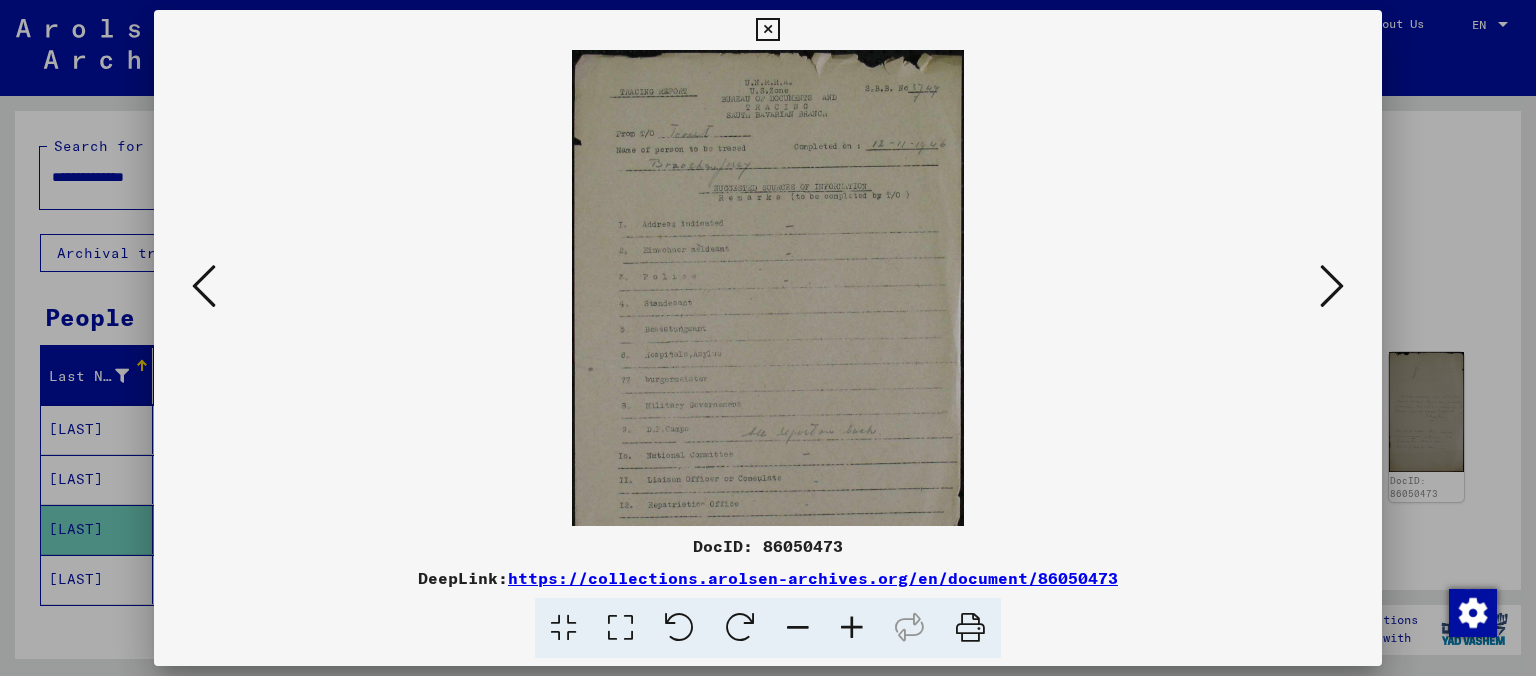 click at bounding box center (852, 628) 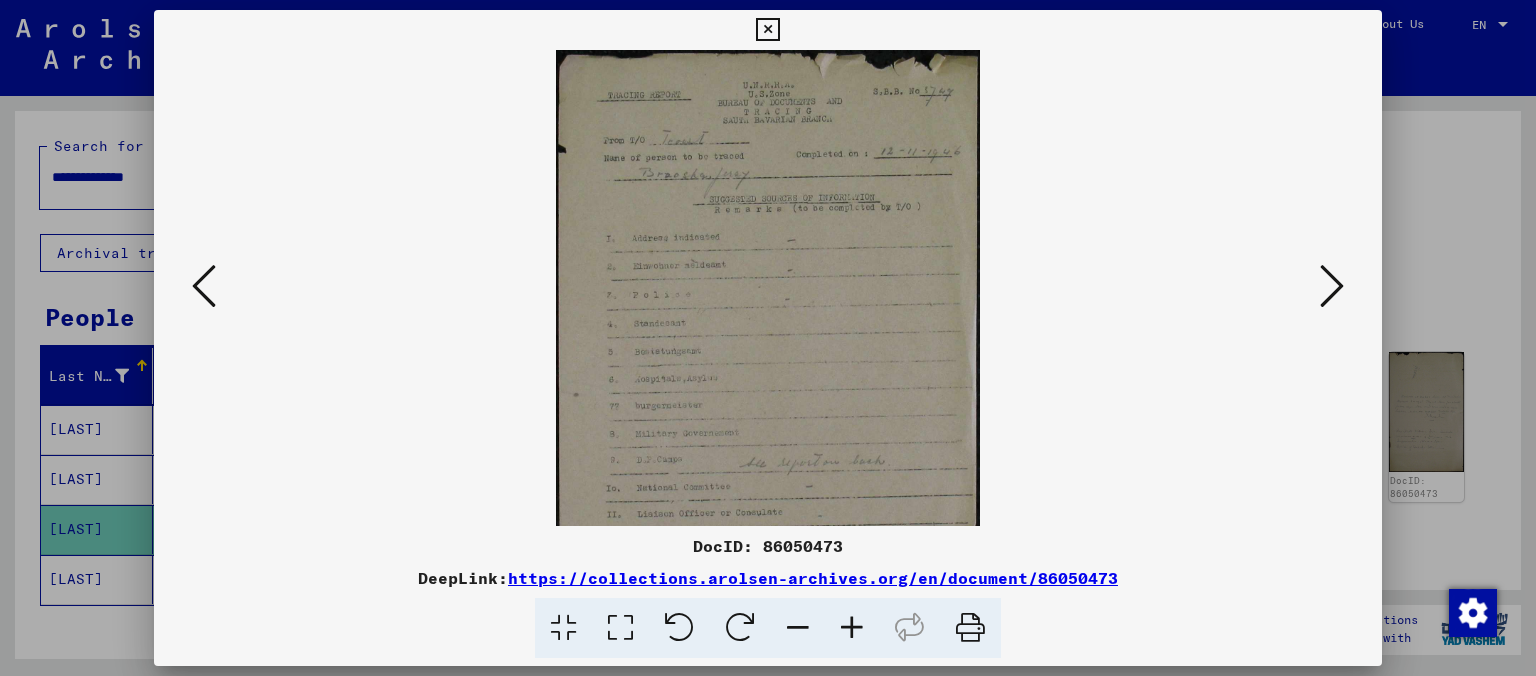 click at bounding box center (852, 628) 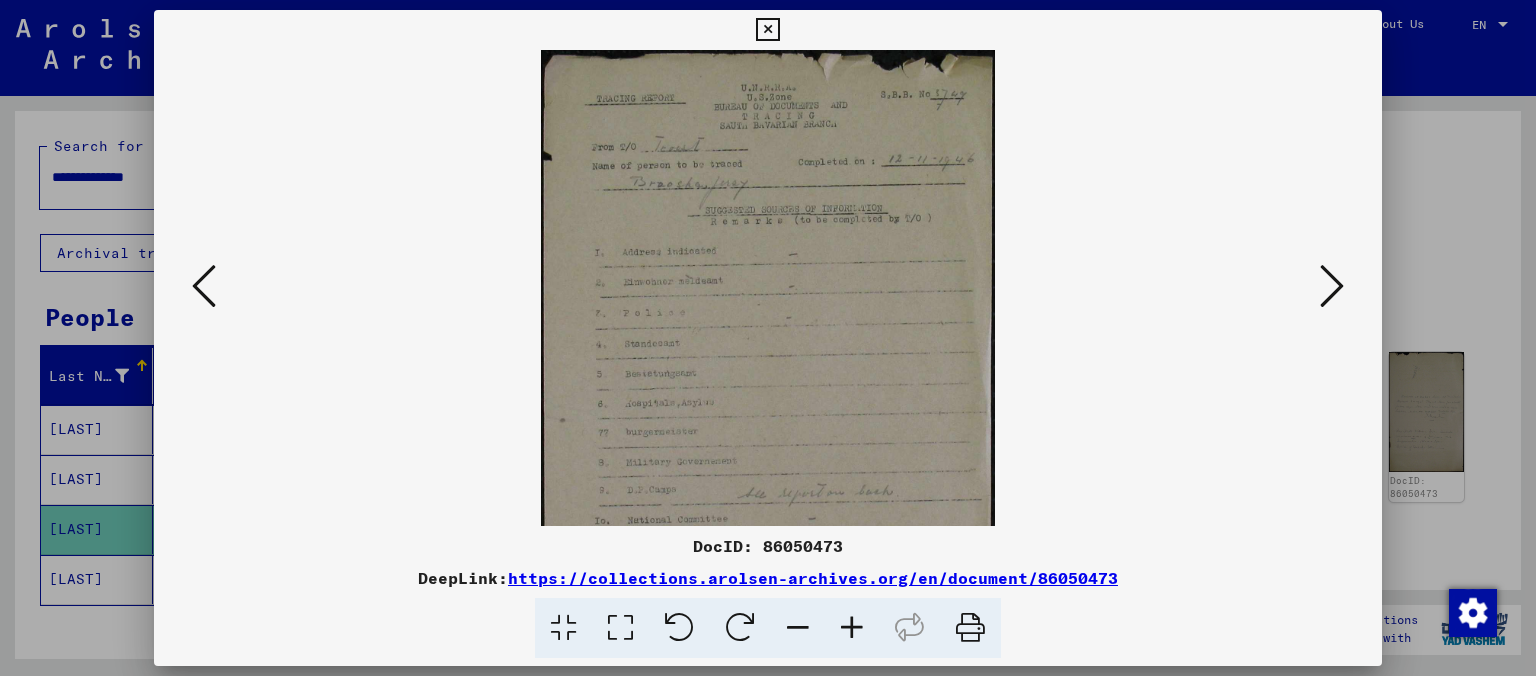click at bounding box center (852, 628) 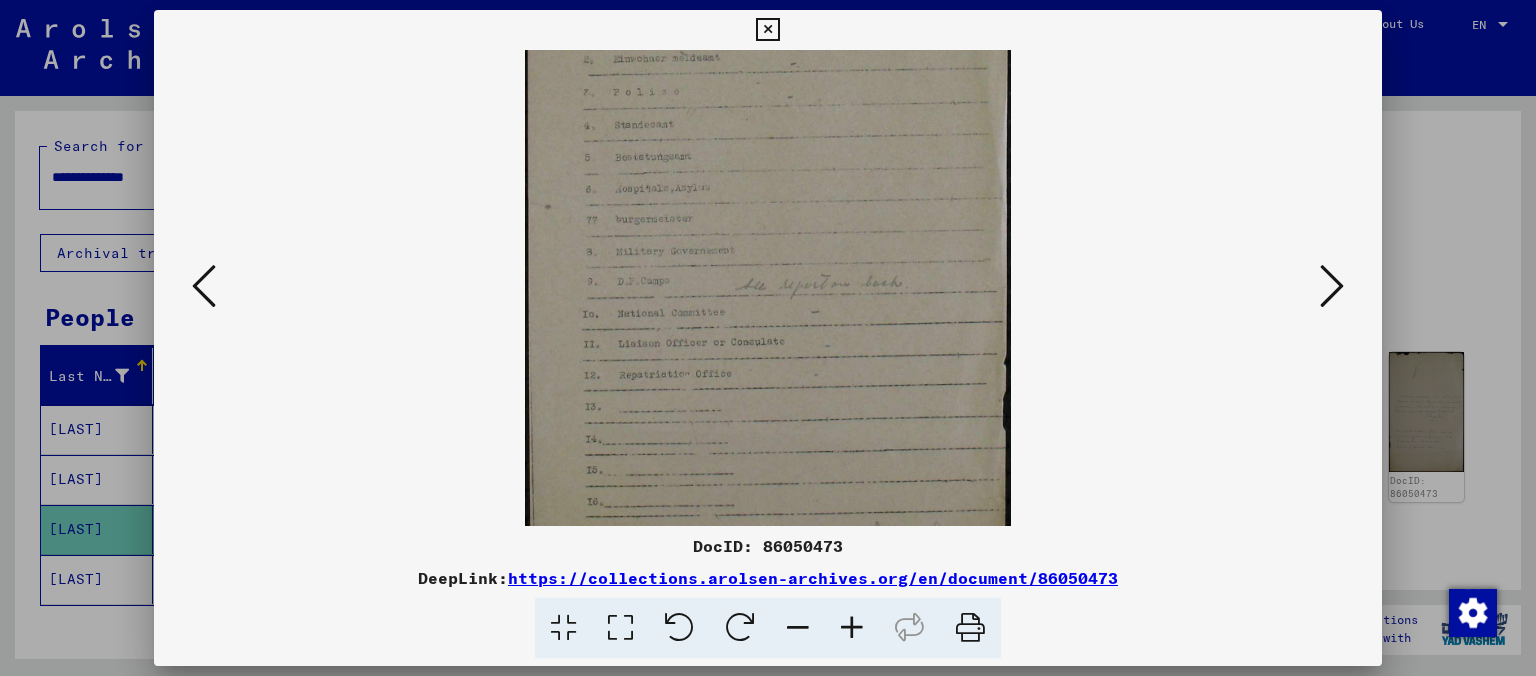 scroll, scrollTop: 250, scrollLeft: 0, axis: vertical 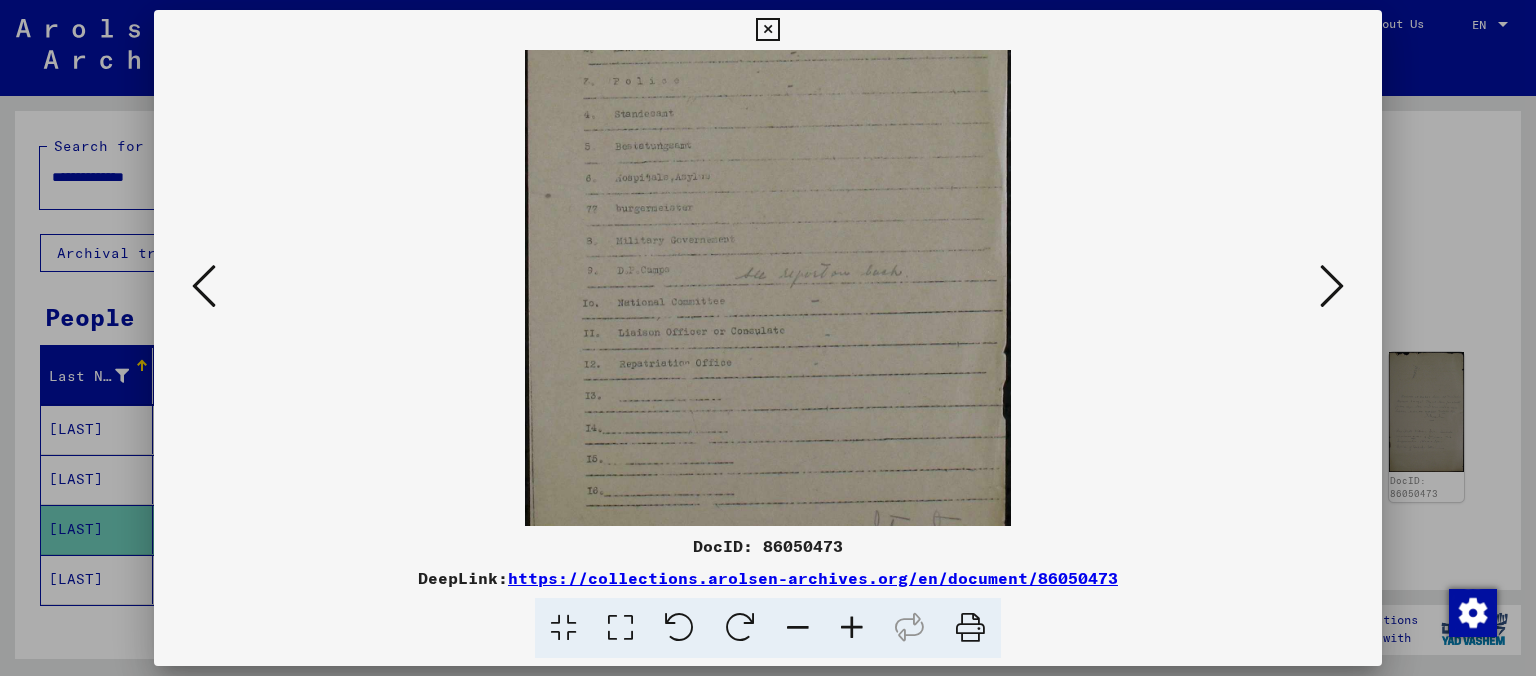 drag, startPoint x: 822, startPoint y: 430, endPoint x: 823, endPoint y: 180, distance: 250.002 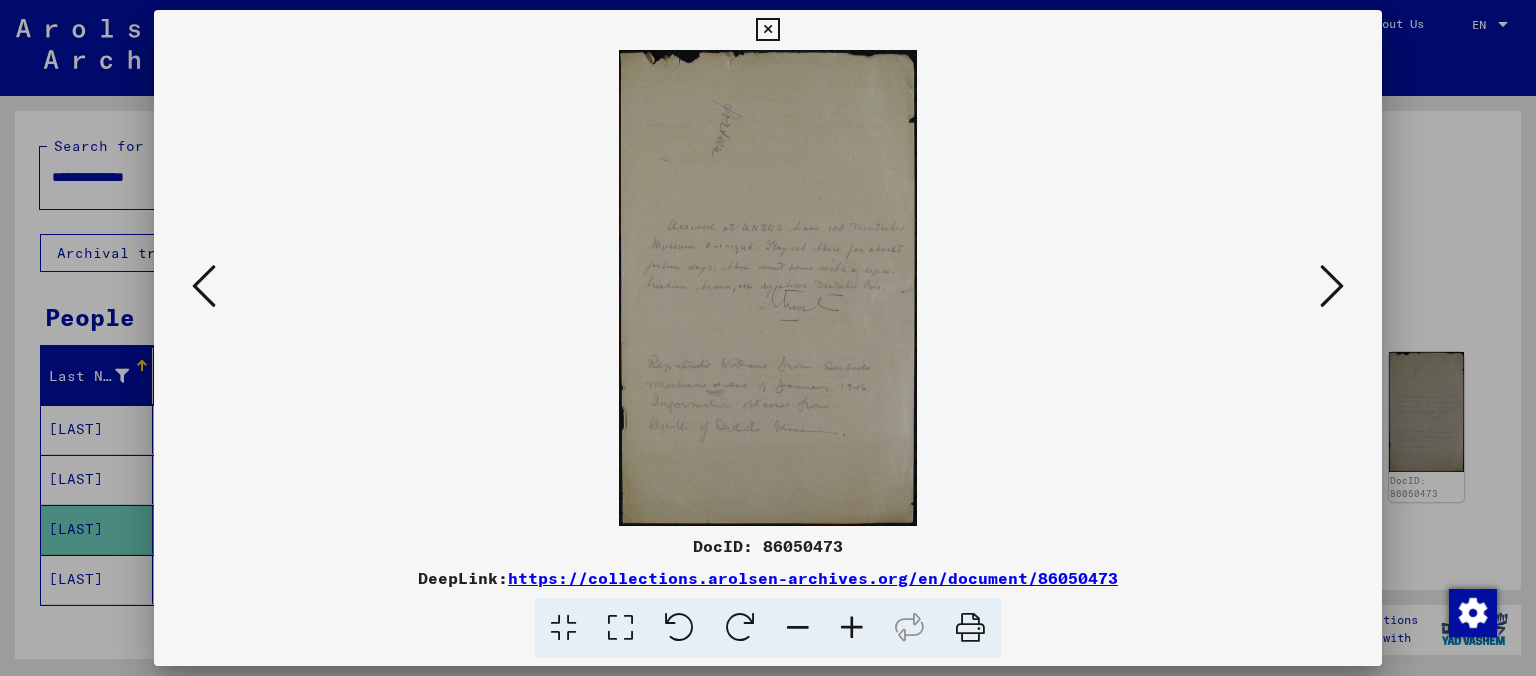 click at bounding box center [1332, 286] 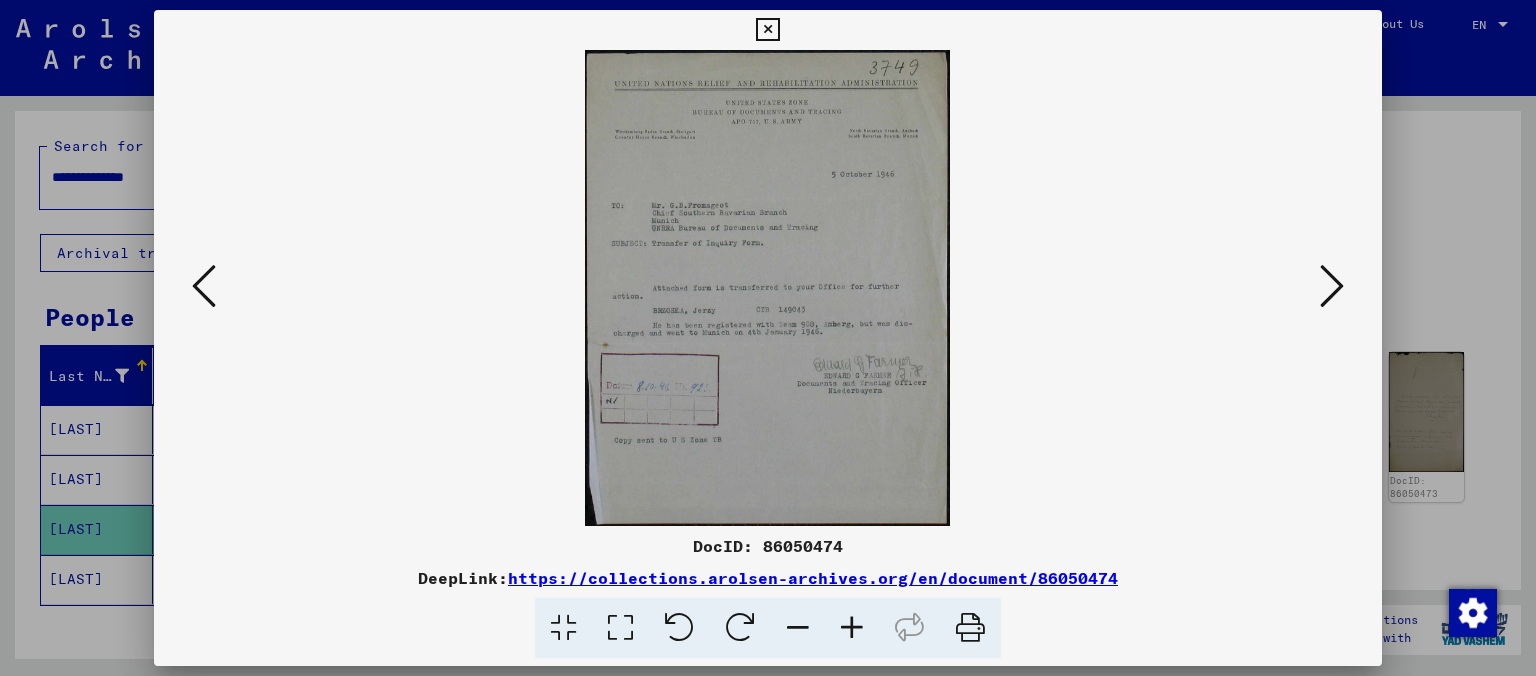click at bounding box center (852, 628) 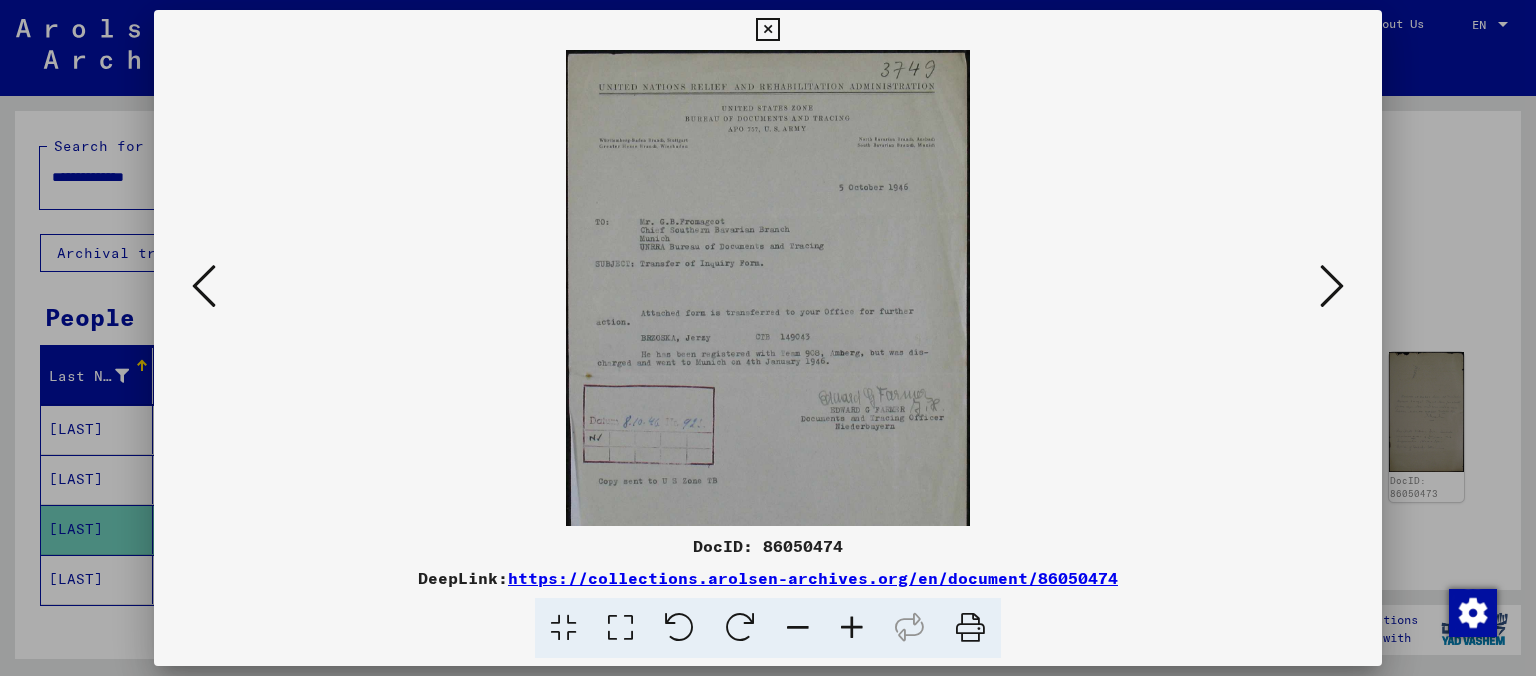 click at bounding box center [852, 628] 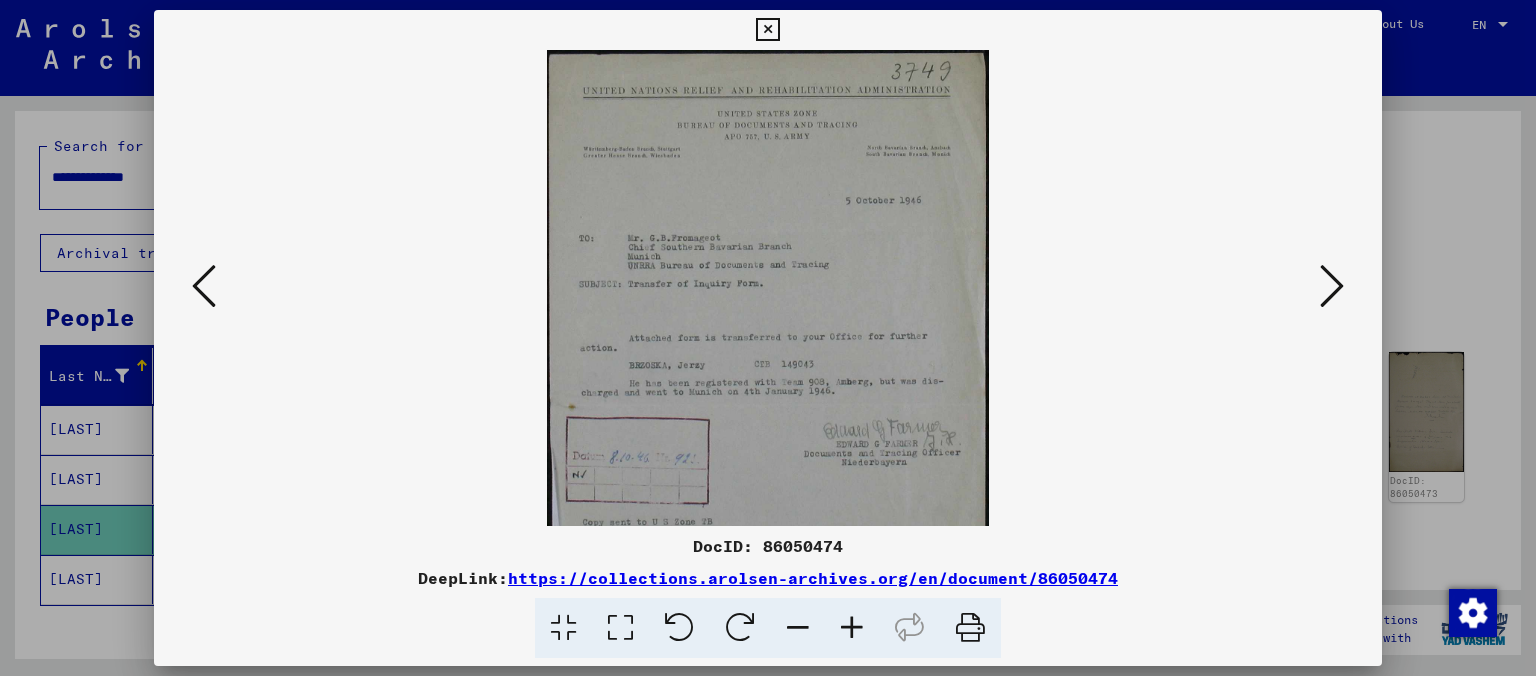 click at bounding box center [852, 628] 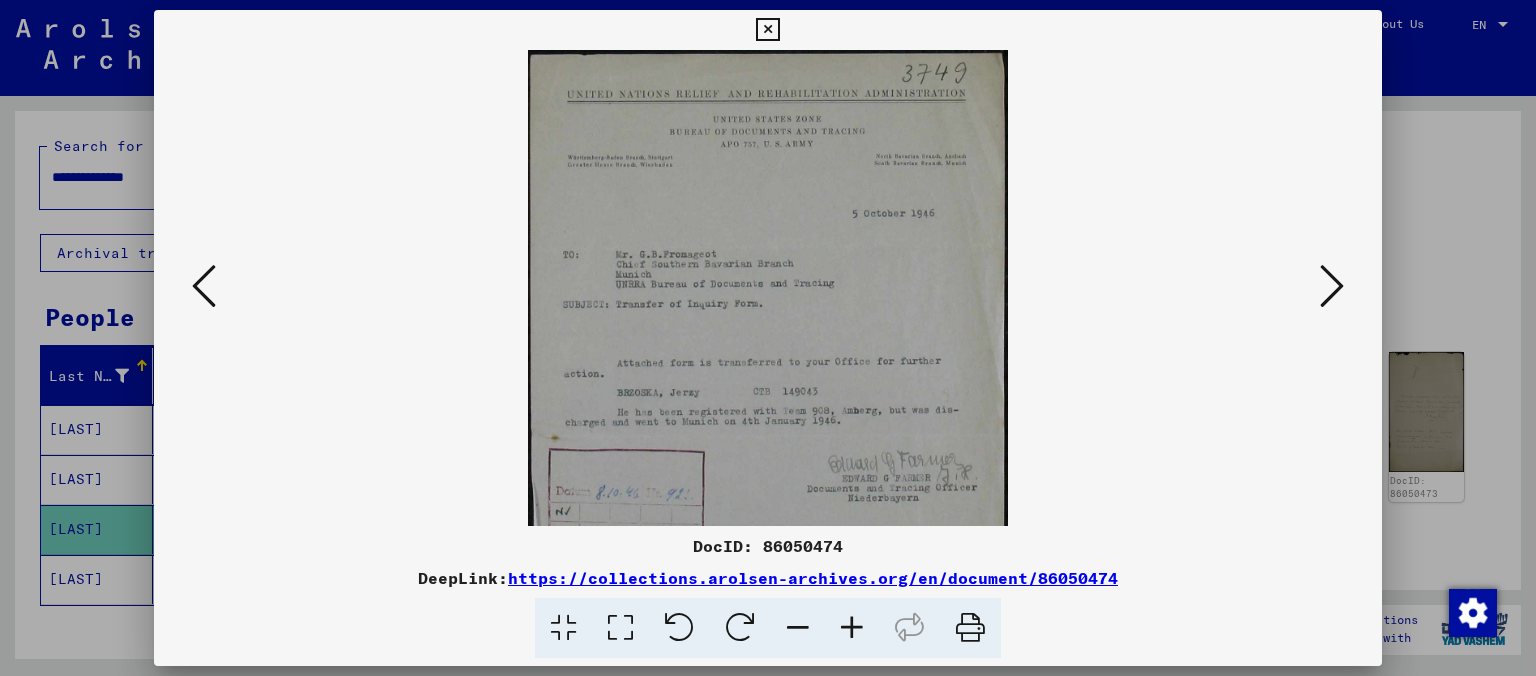 click at bounding box center [852, 628] 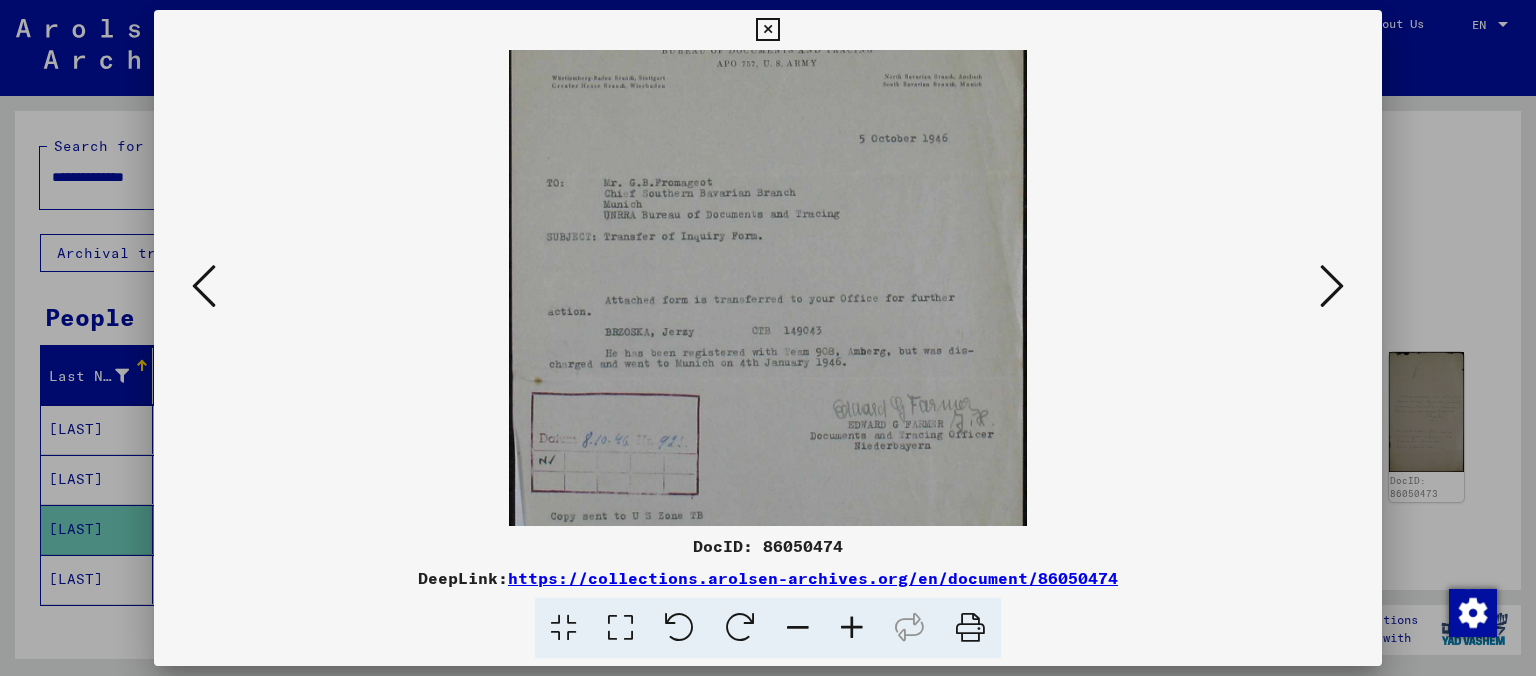 scroll, scrollTop: 100, scrollLeft: 0, axis: vertical 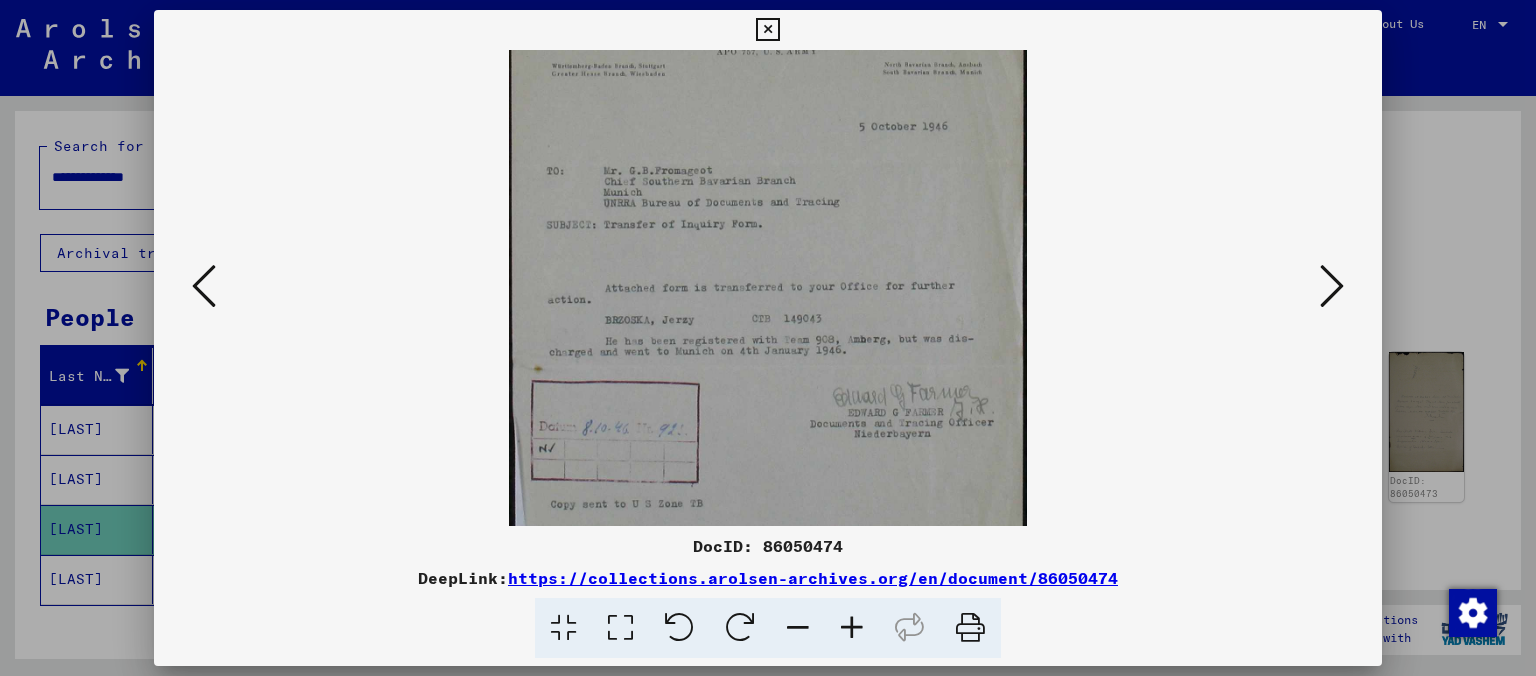 drag, startPoint x: 914, startPoint y: 338, endPoint x: 903, endPoint y: 238, distance: 100.60318 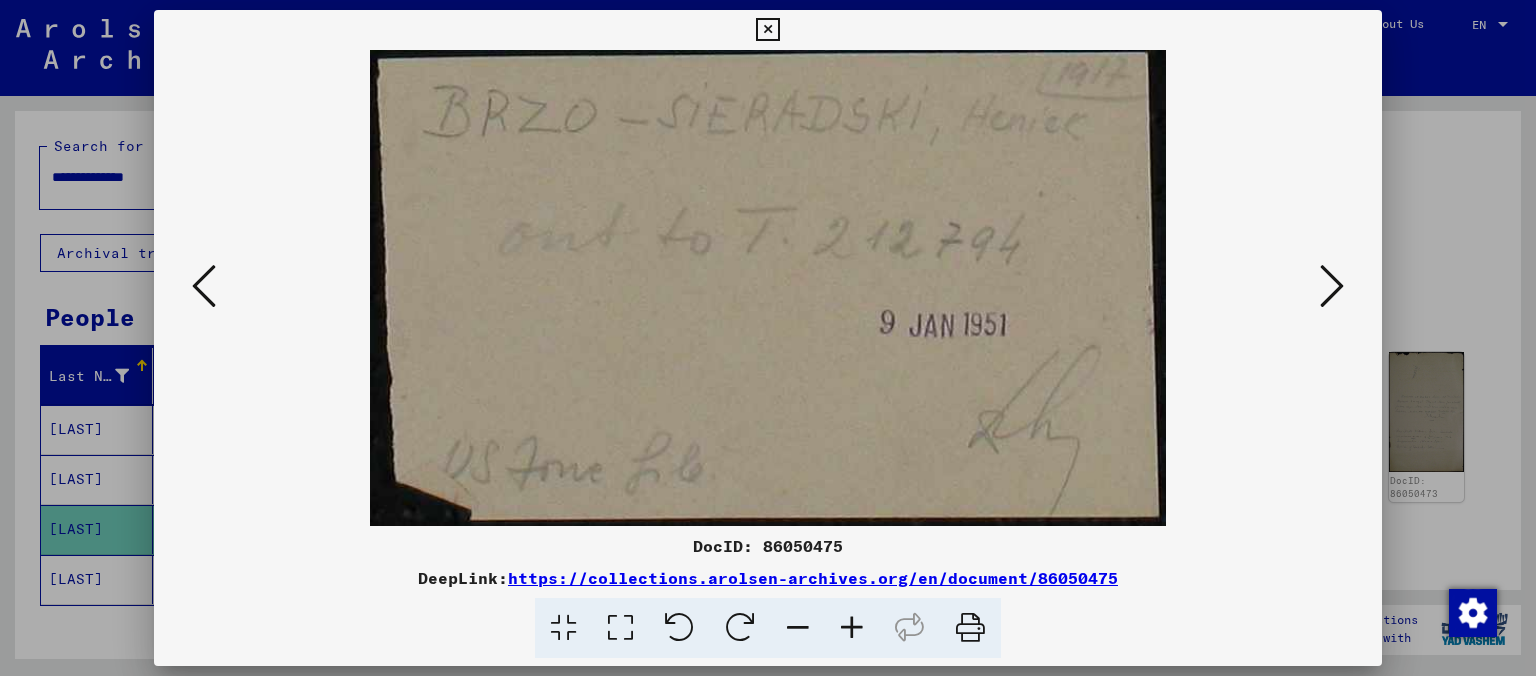 scroll, scrollTop: 0, scrollLeft: 0, axis: both 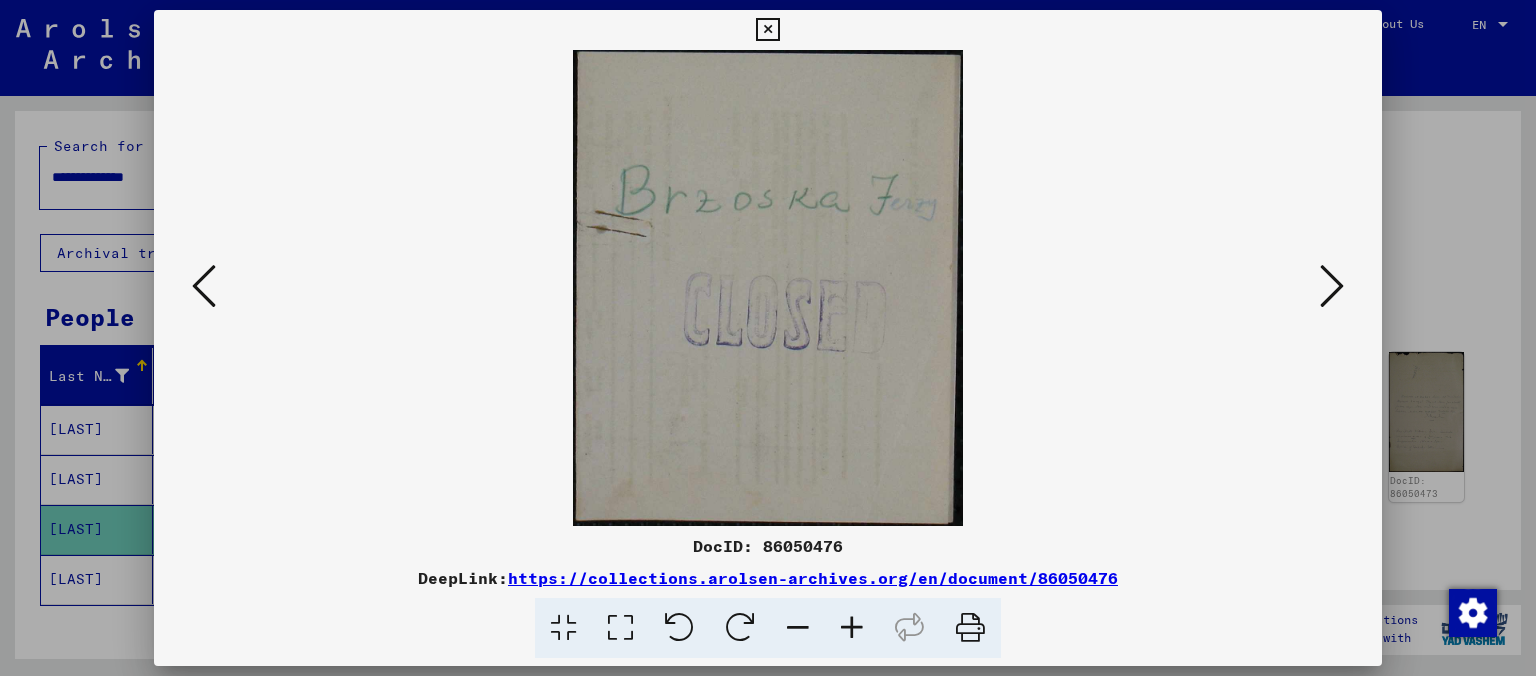 click at bounding box center [1332, 286] 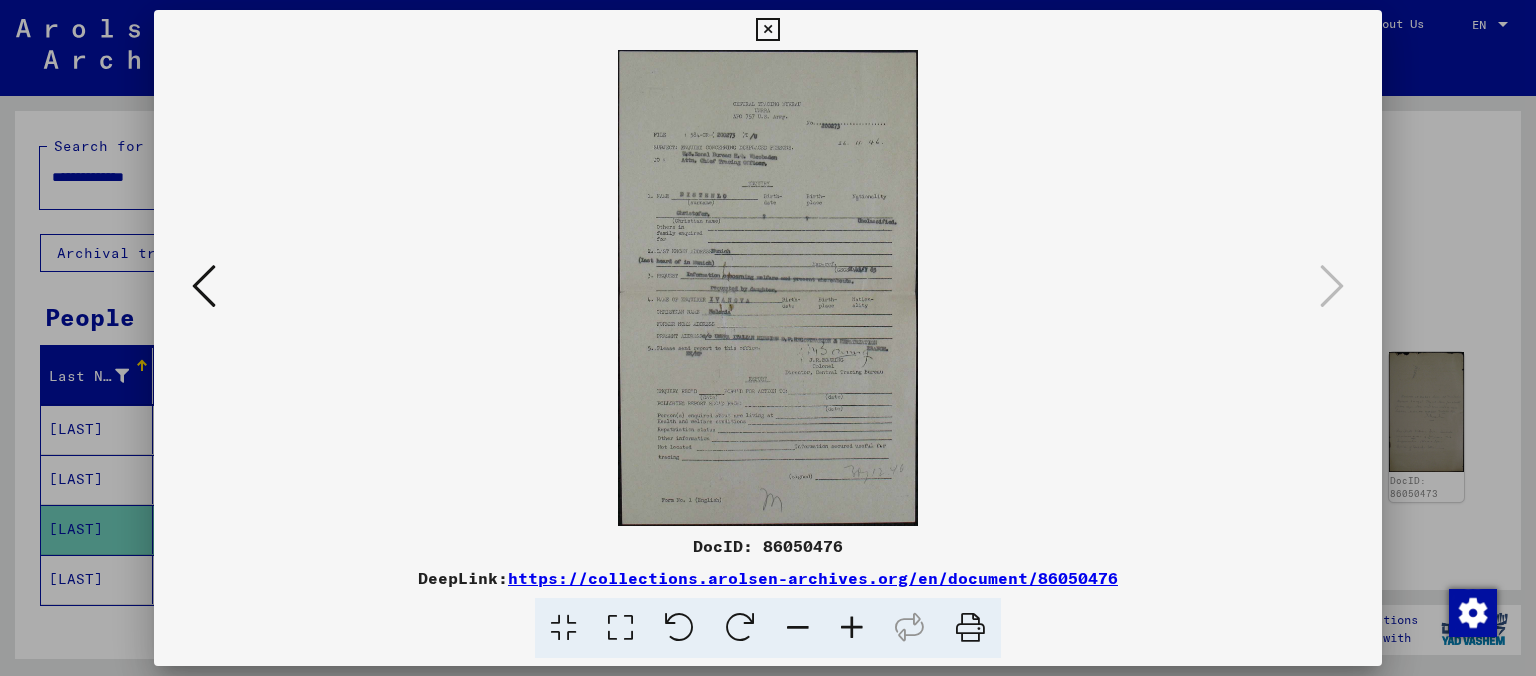 click at bounding box center [852, 628] 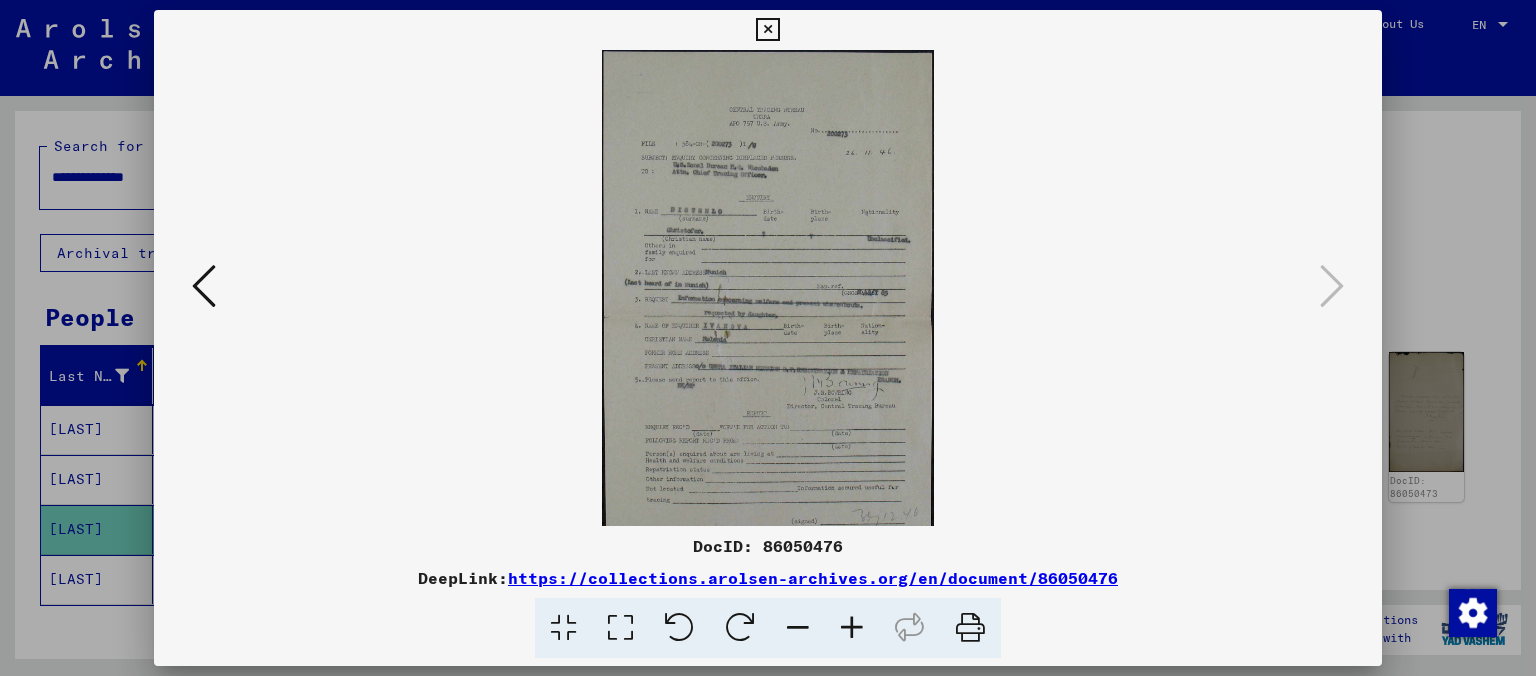click at bounding box center [852, 628] 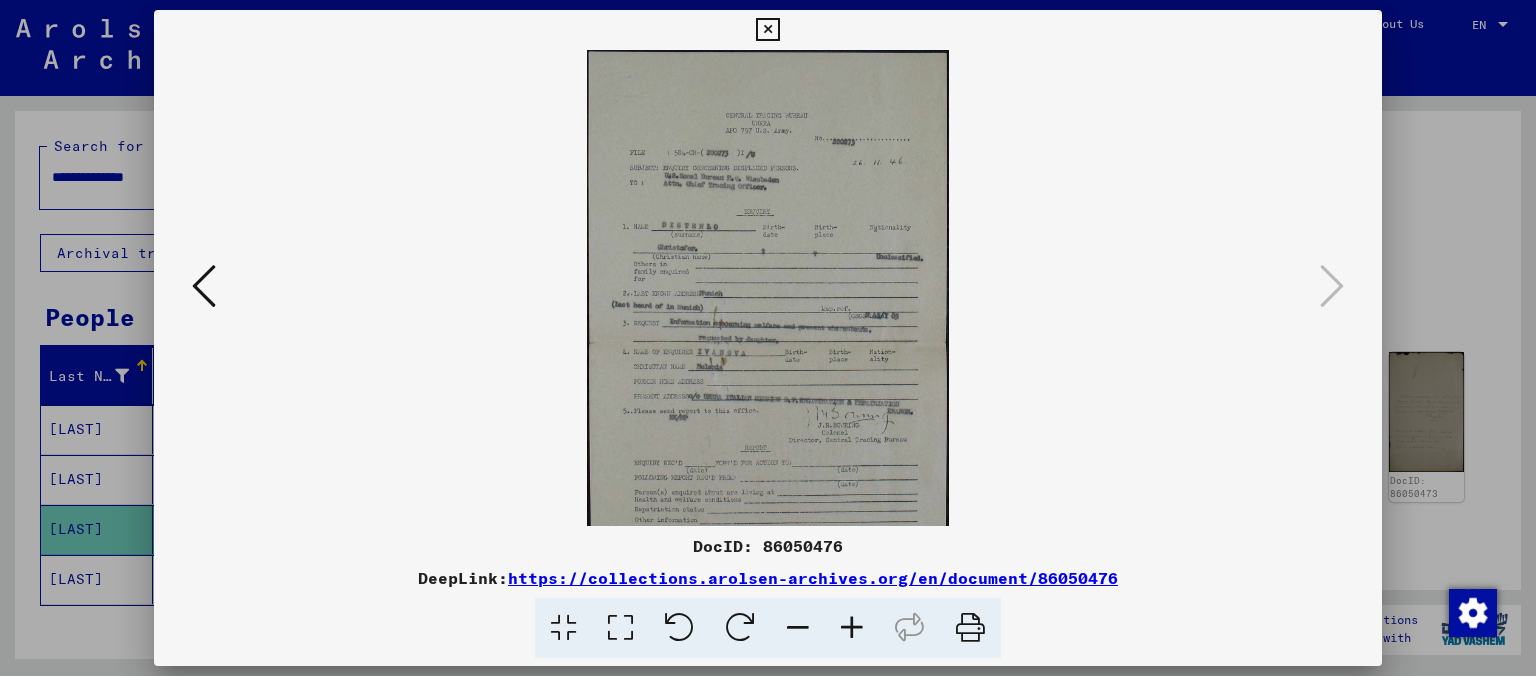 click at bounding box center (852, 628) 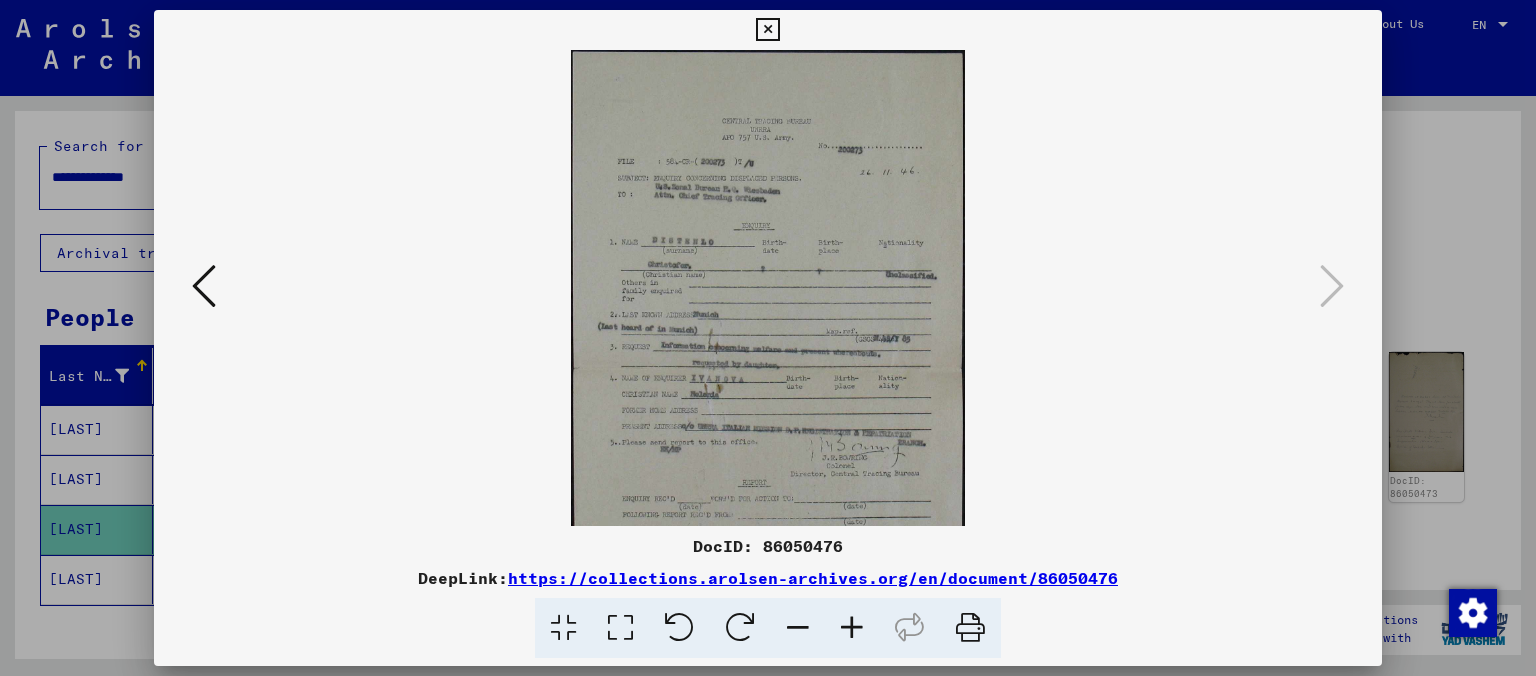 click at bounding box center [852, 628] 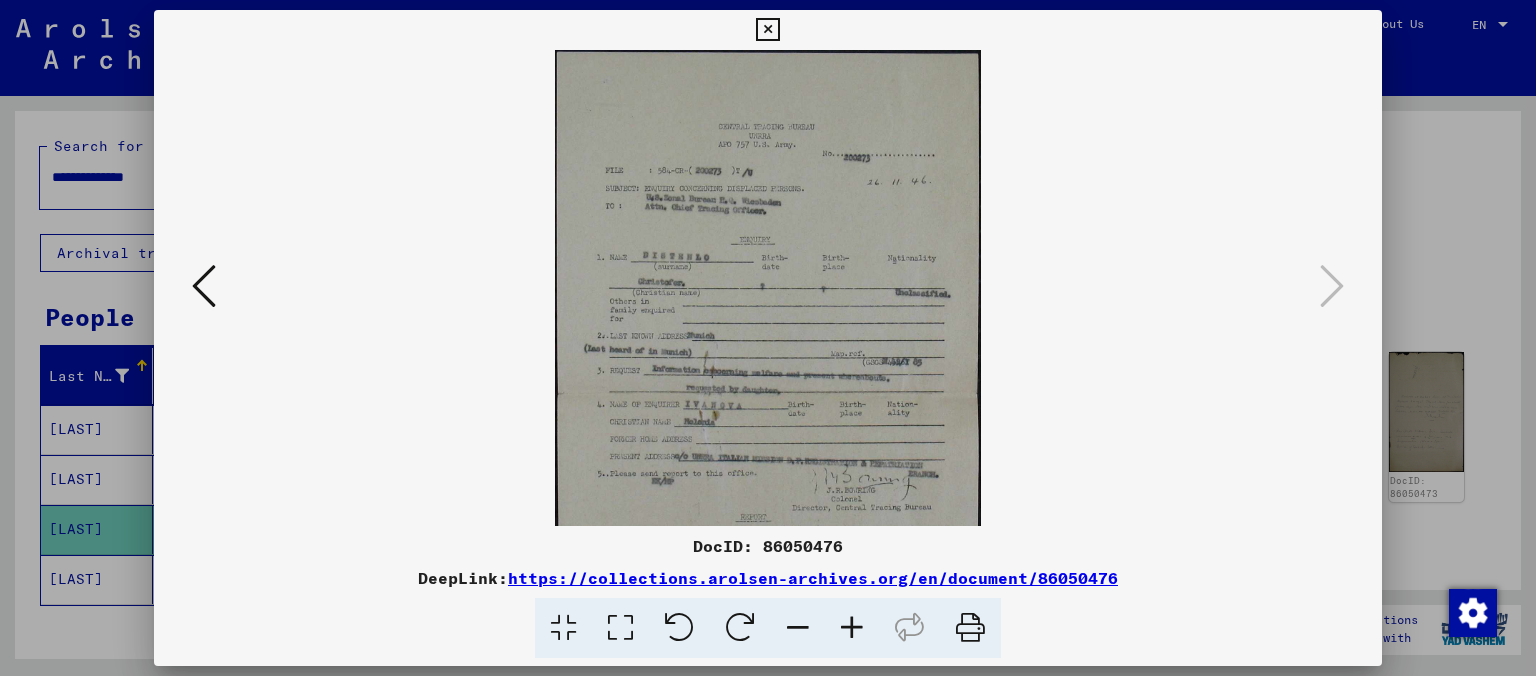 click at bounding box center [852, 628] 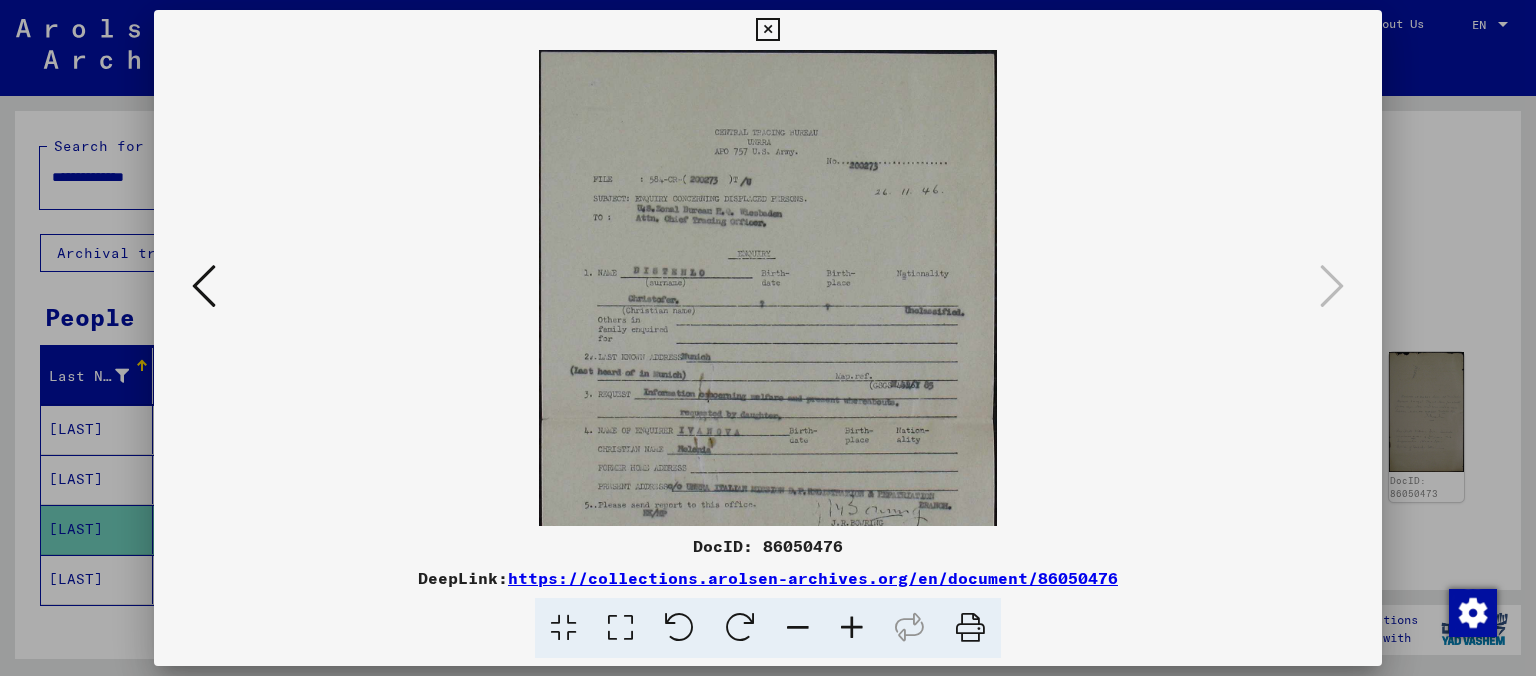 click at bounding box center (852, 628) 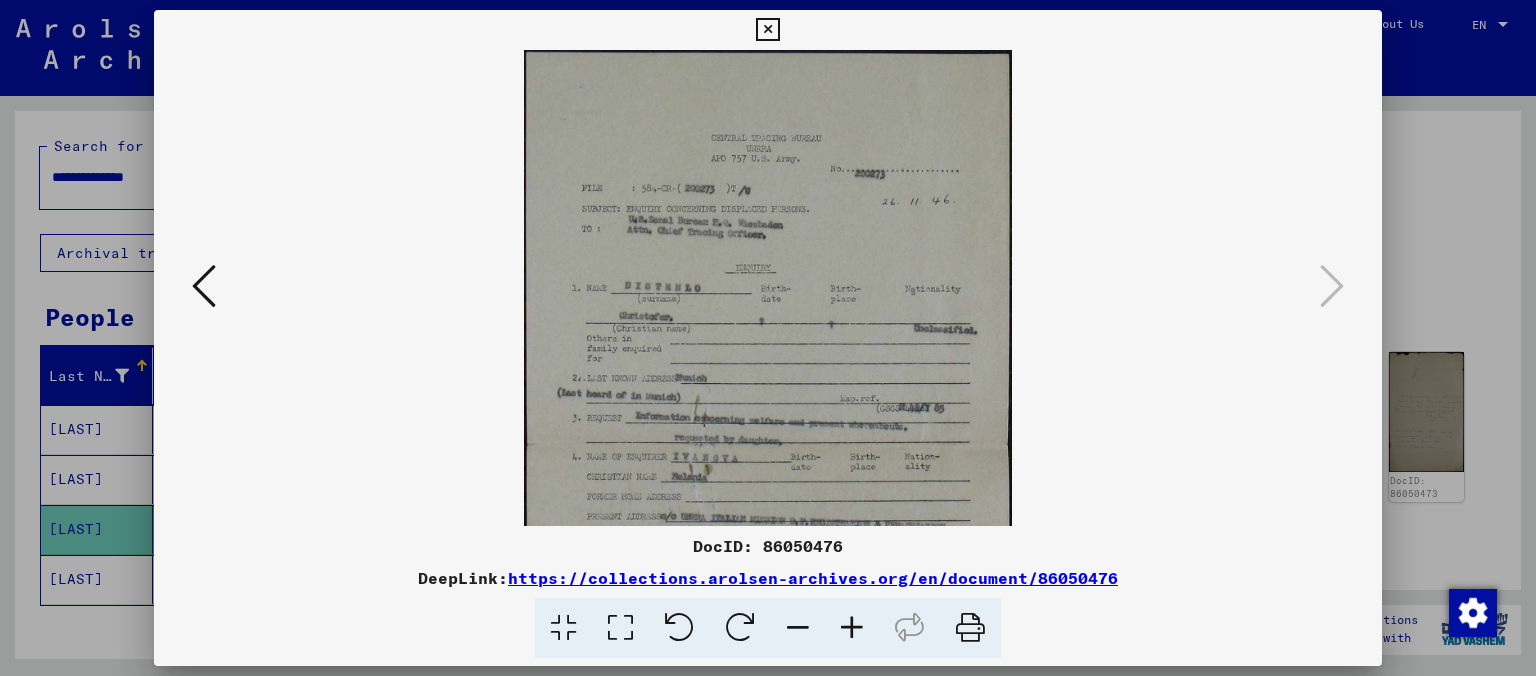 click at bounding box center (852, 628) 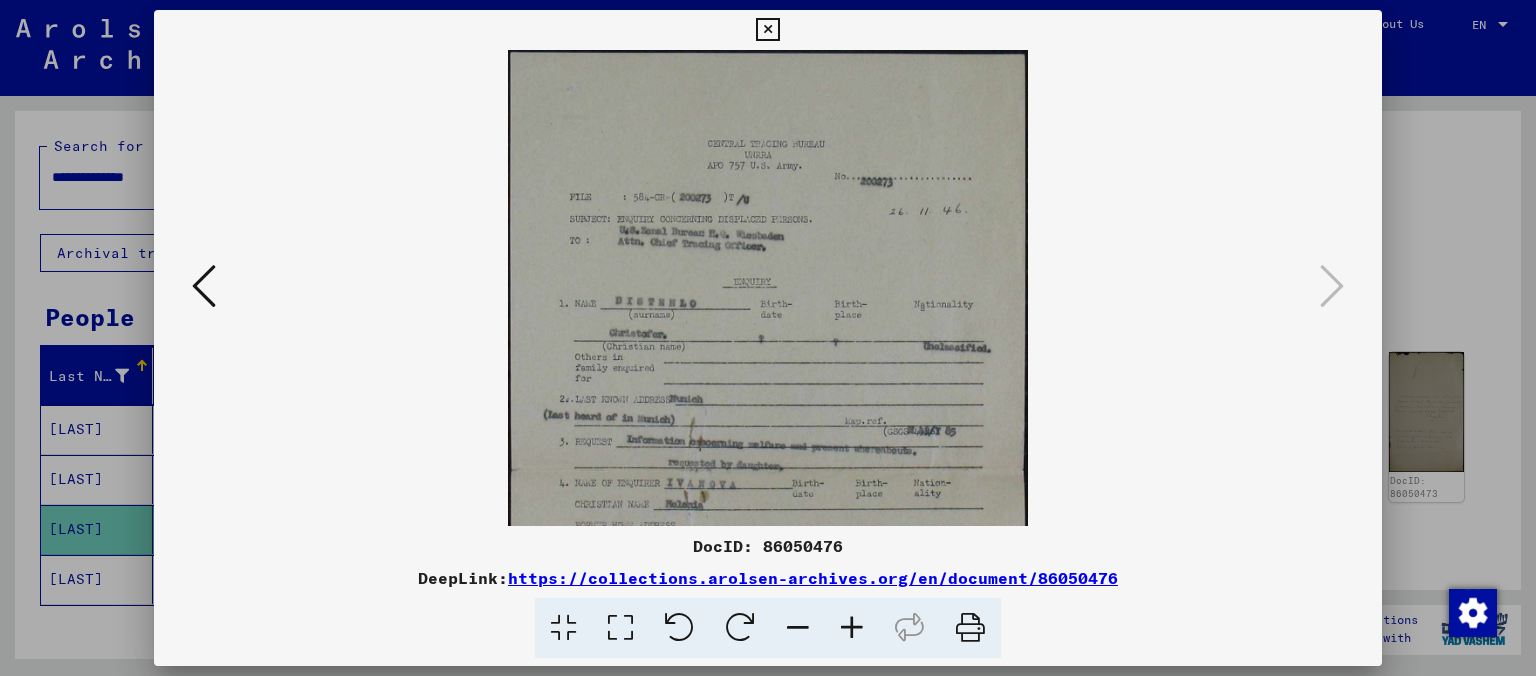 click at bounding box center (852, 628) 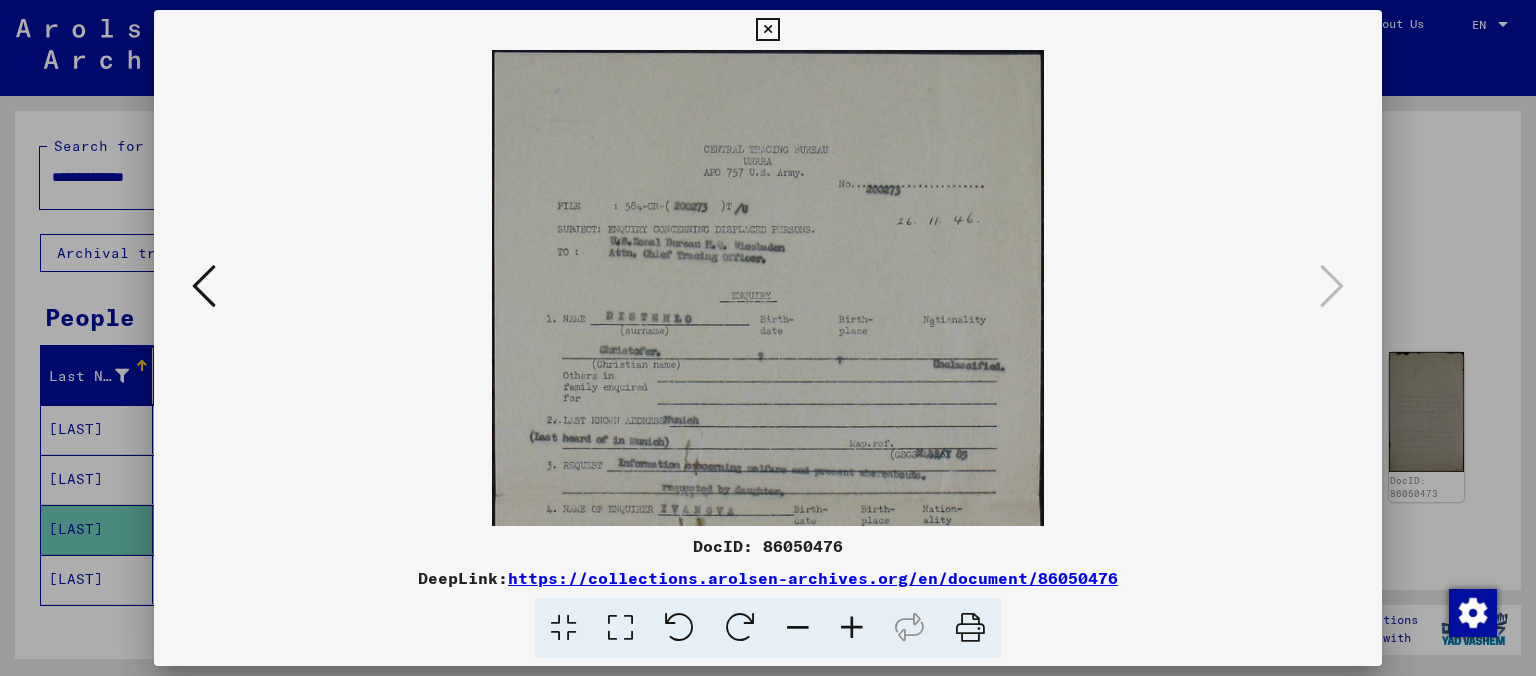 click at bounding box center (852, 628) 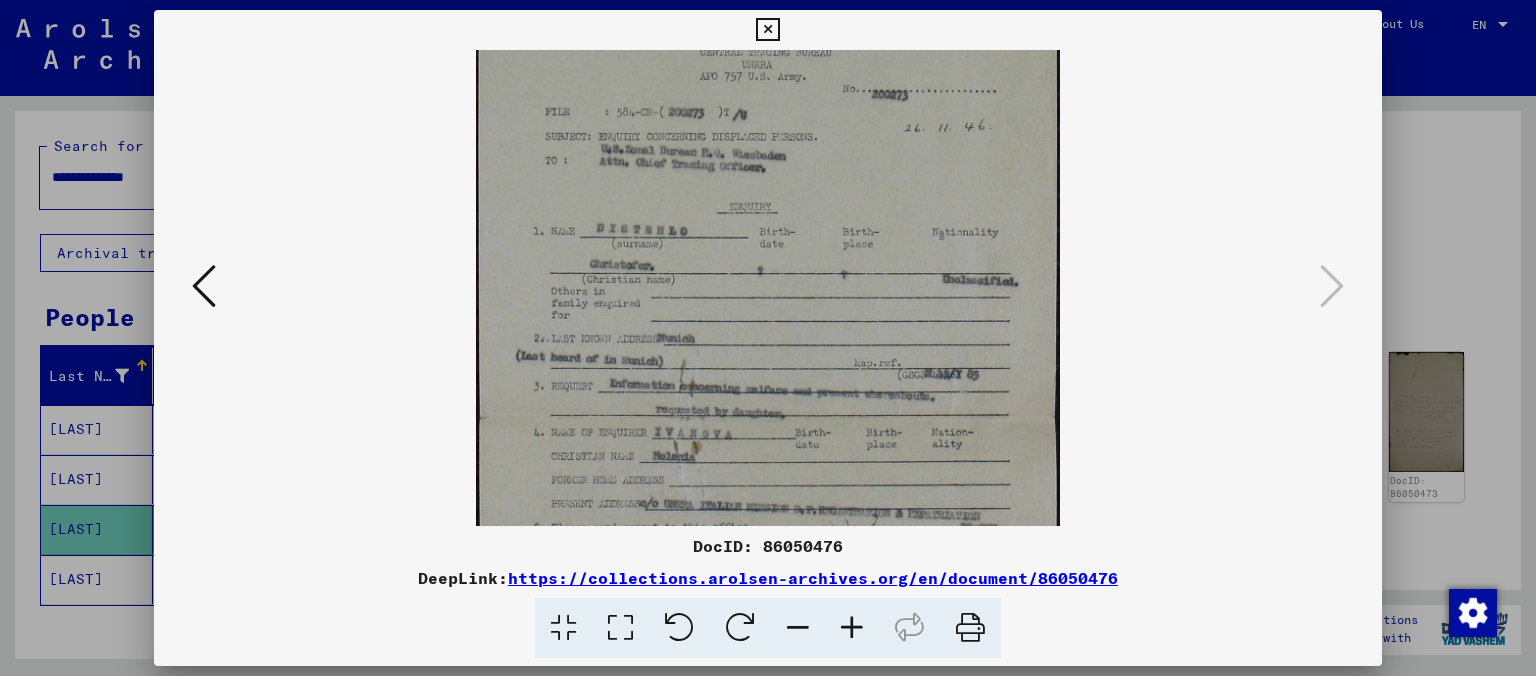 scroll, scrollTop: 112, scrollLeft: 0, axis: vertical 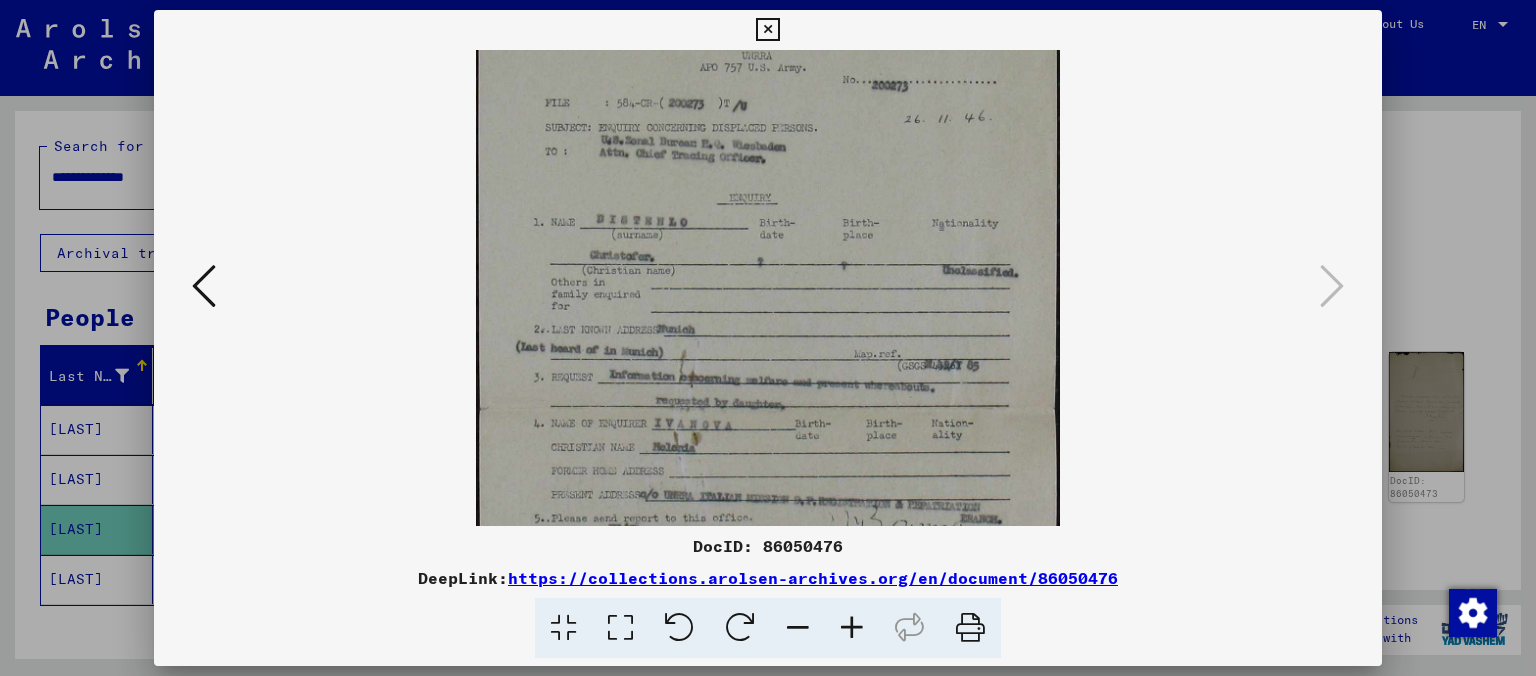 drag, startPoint x: 726, startPoint y: 459, endPoint x: 697, endPoint y: 347, distance: 115.69356 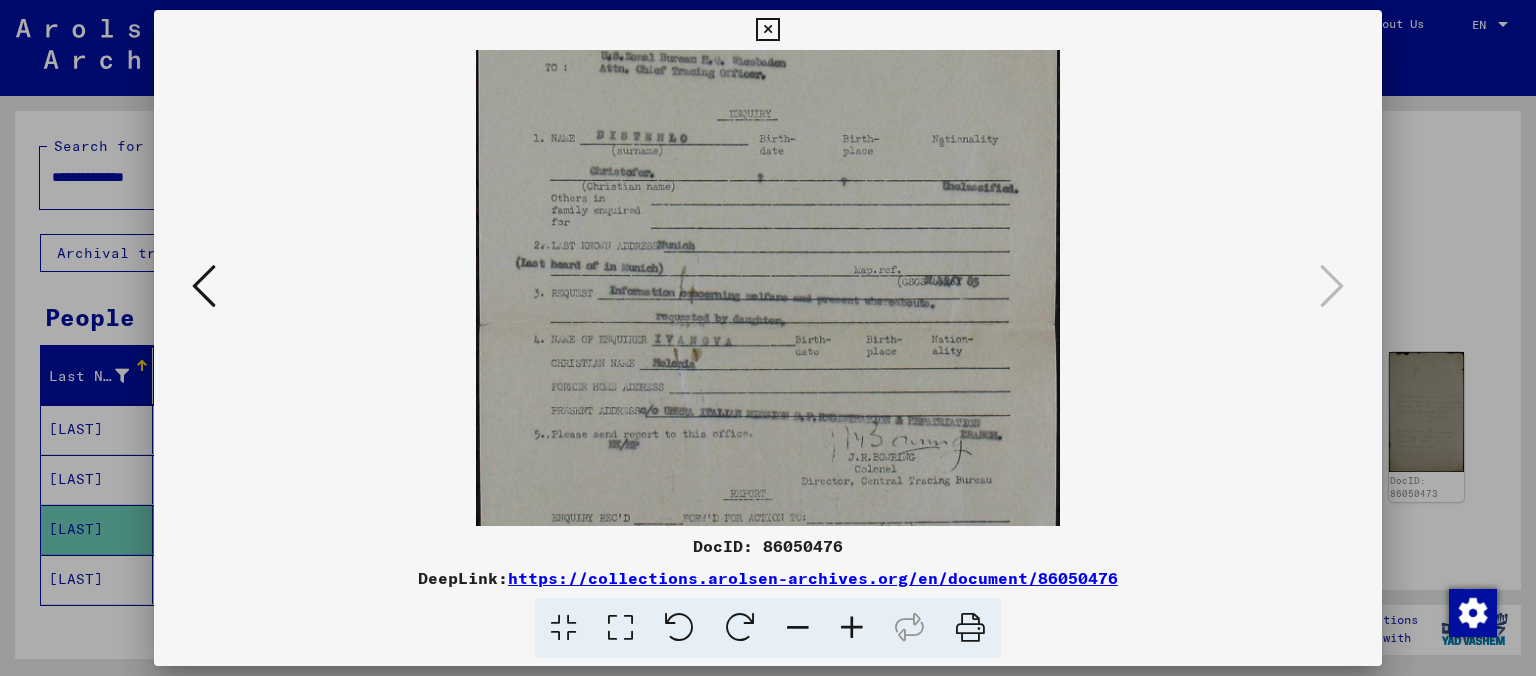 scroll, scrollTop: 197, scrollLeft: 0, axis: vertical 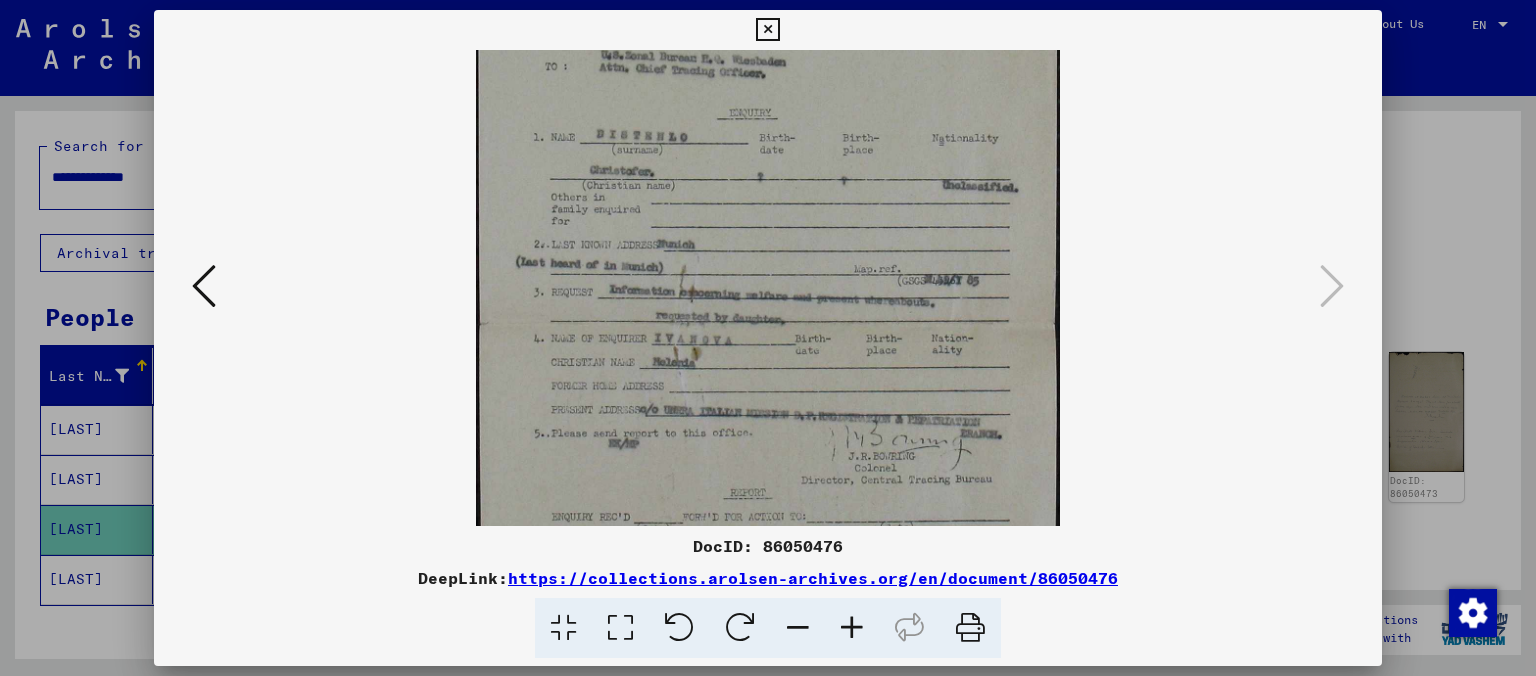drag, startPoint x: 738, startPoint y: 352, endPoint x: 715, endPoint y: 267, distance: 88.0568 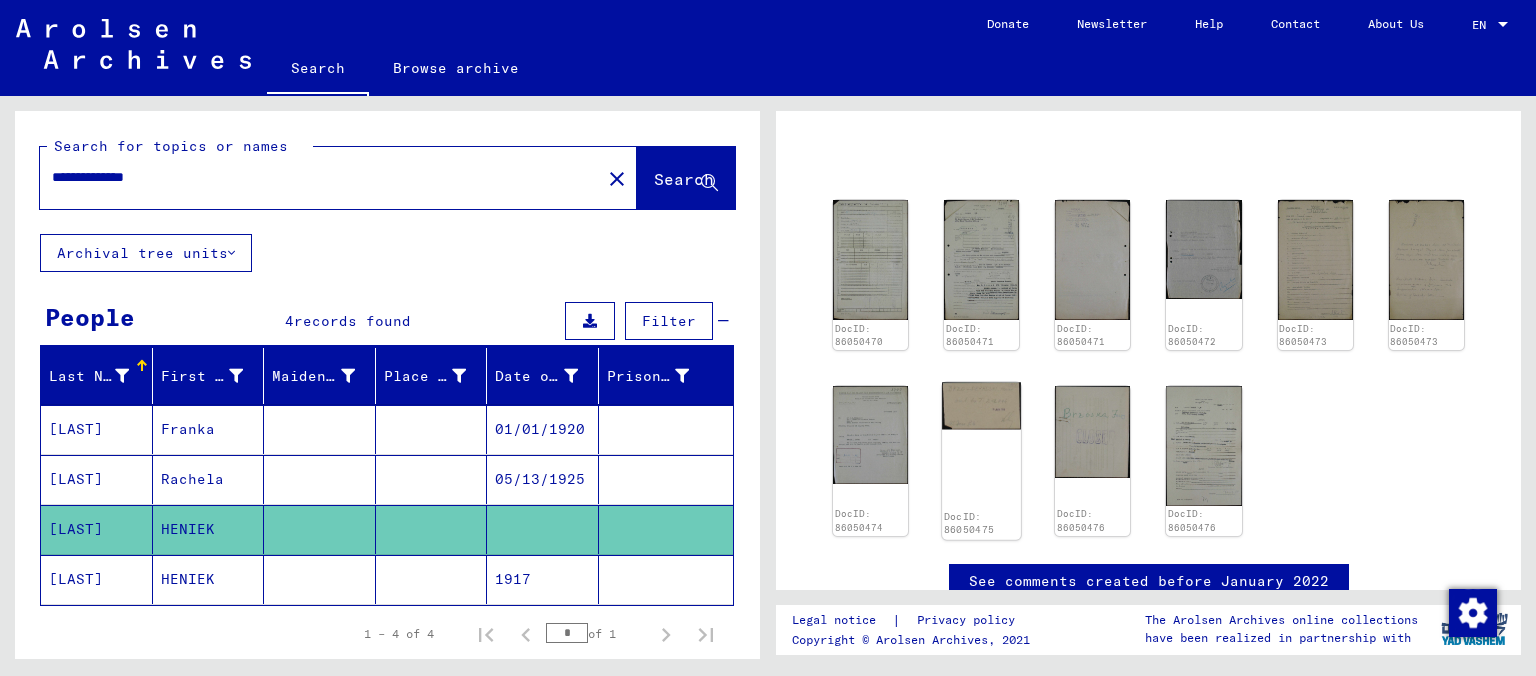 scroll, scrollTop: 331, scrollLeft: 0, axis: vertical 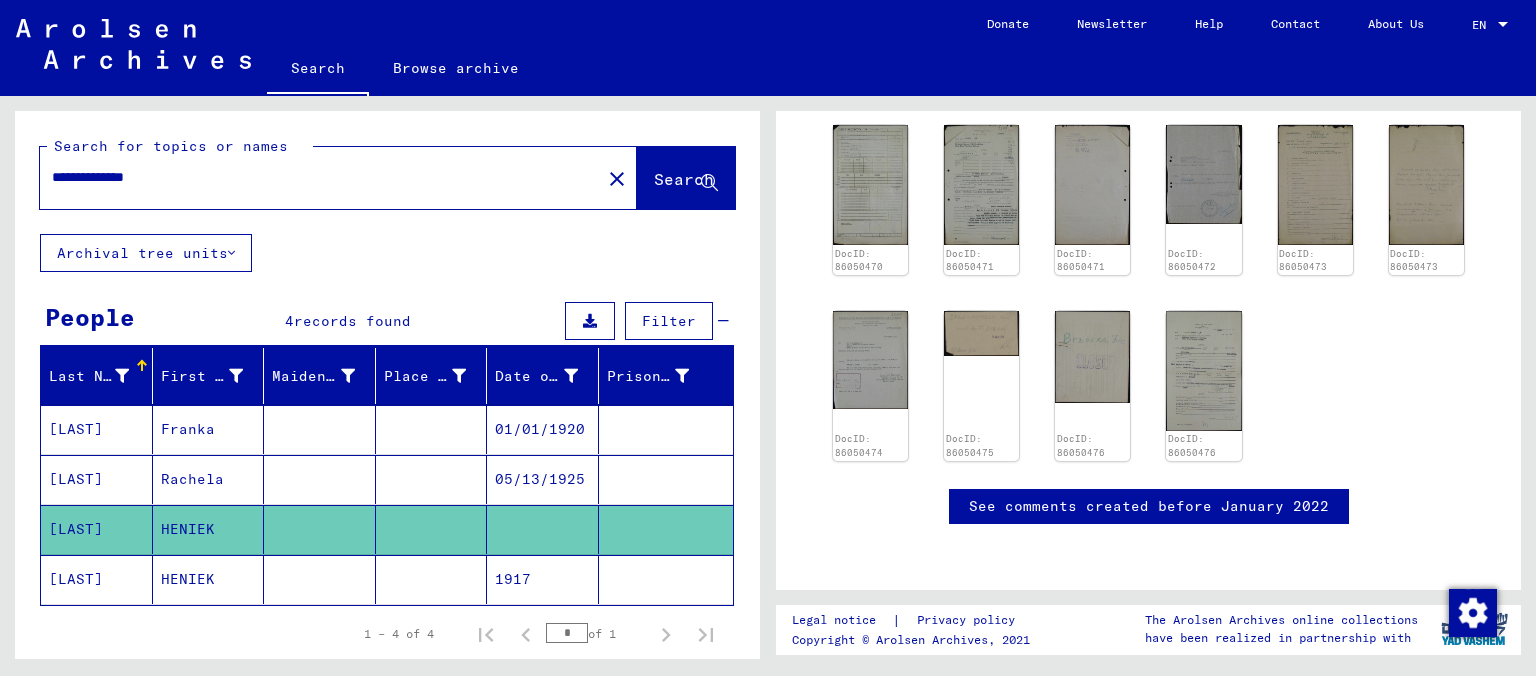 drag, startPoint x: 972, startPoint y: 287, endPoint x: 1058, endPoint y: 657, distance: 379.86313 